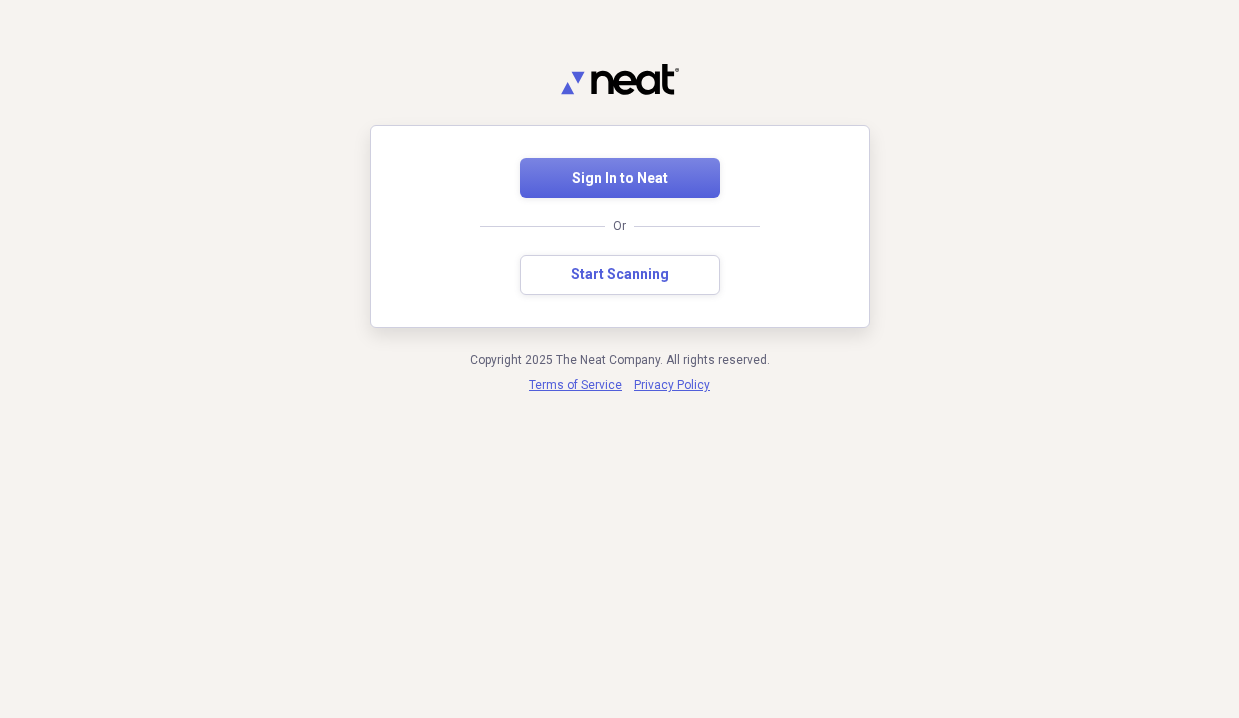scroll, scrollTop: 0, scrollLeft: 0, axis: both 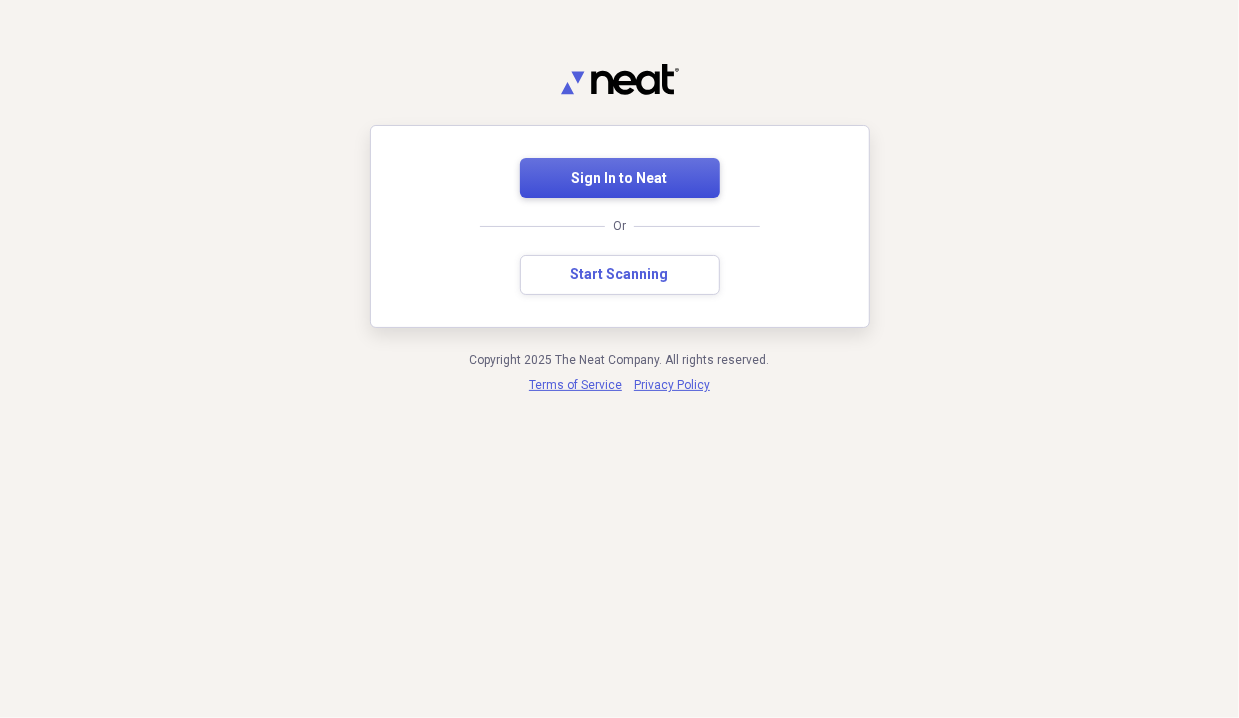click on "Sign In to Neat" at bounding box center (620, 179) 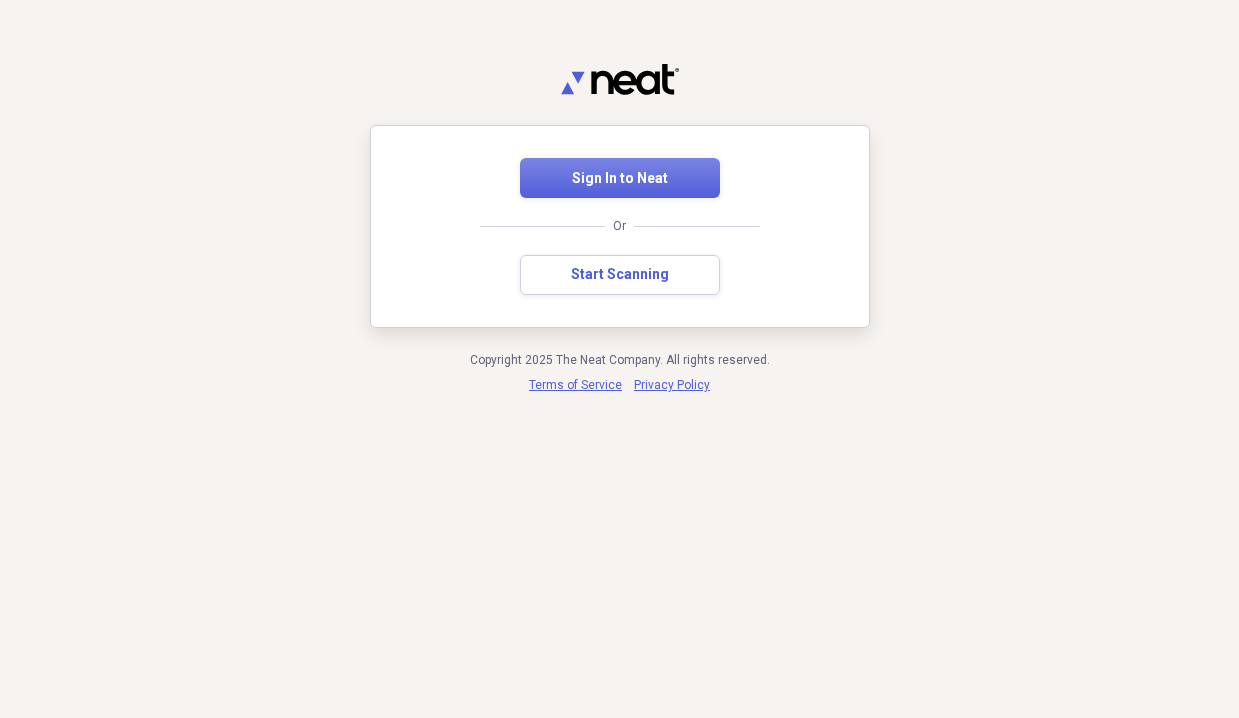 scroll, scrollTop: 0, scrollLeft: 0, axis: both 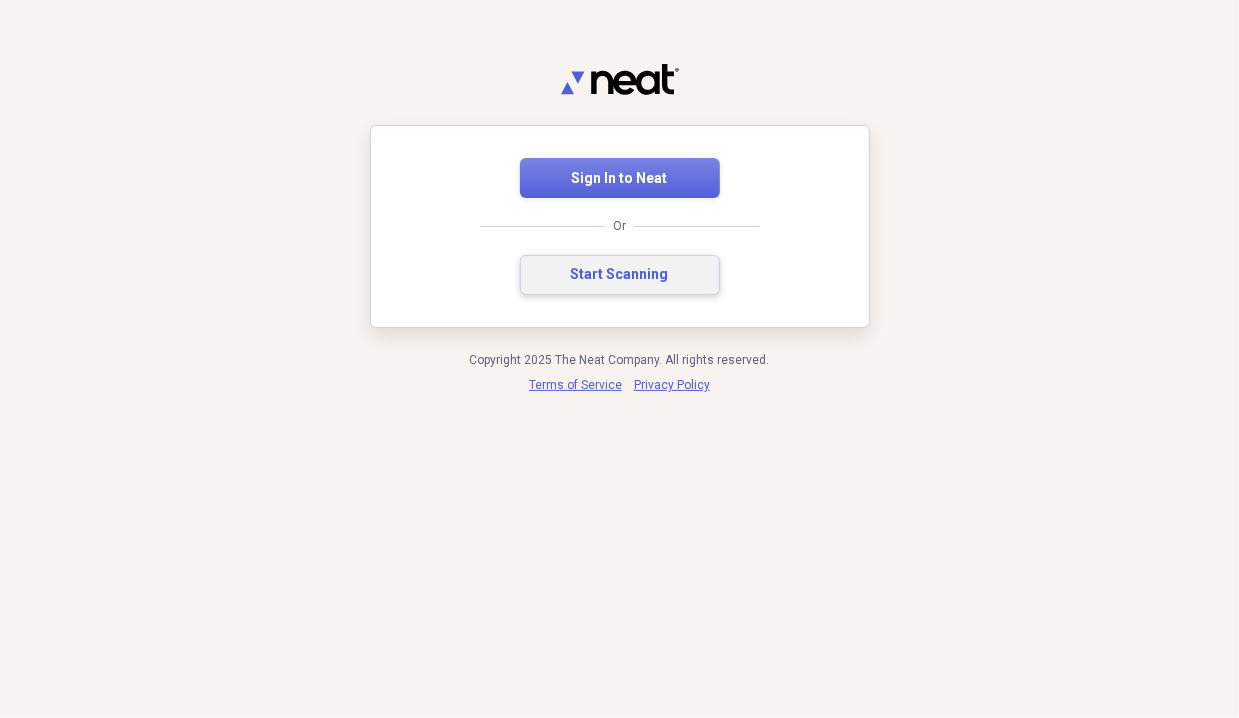 click on "Start Scanning" at bounding box center (620, 275) 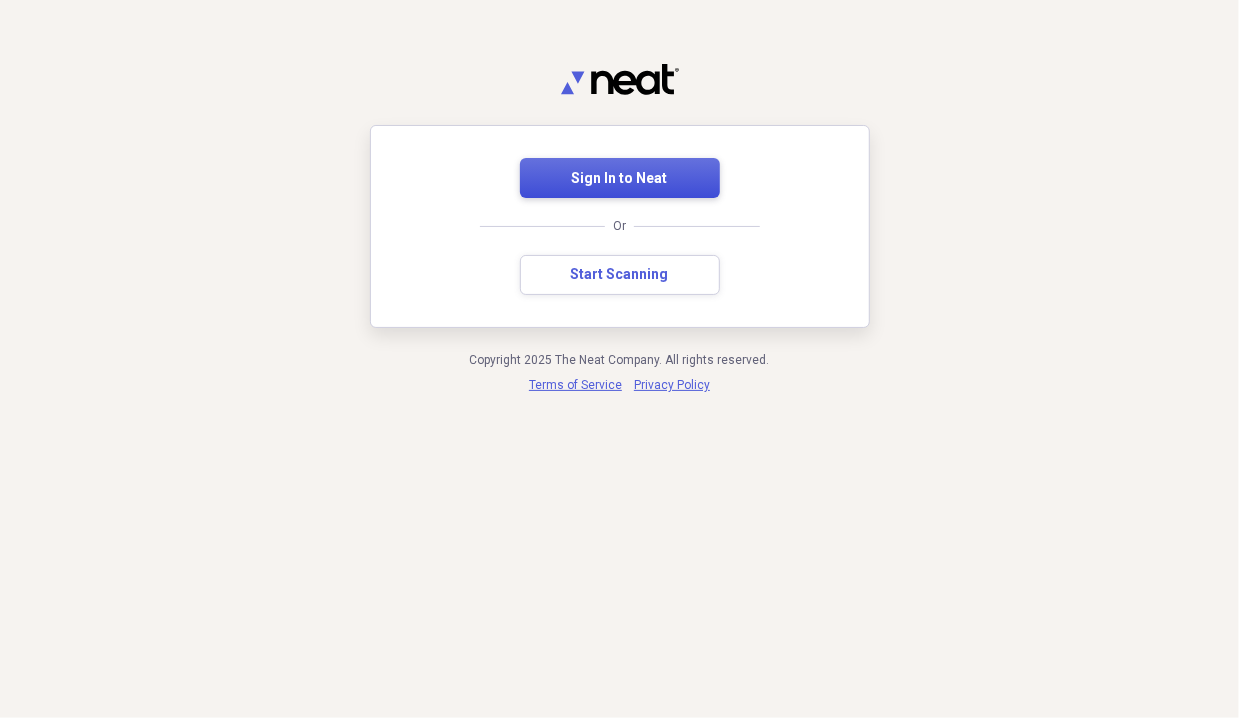 click on "Sign In to Neat" at bounding box center (620, 178) 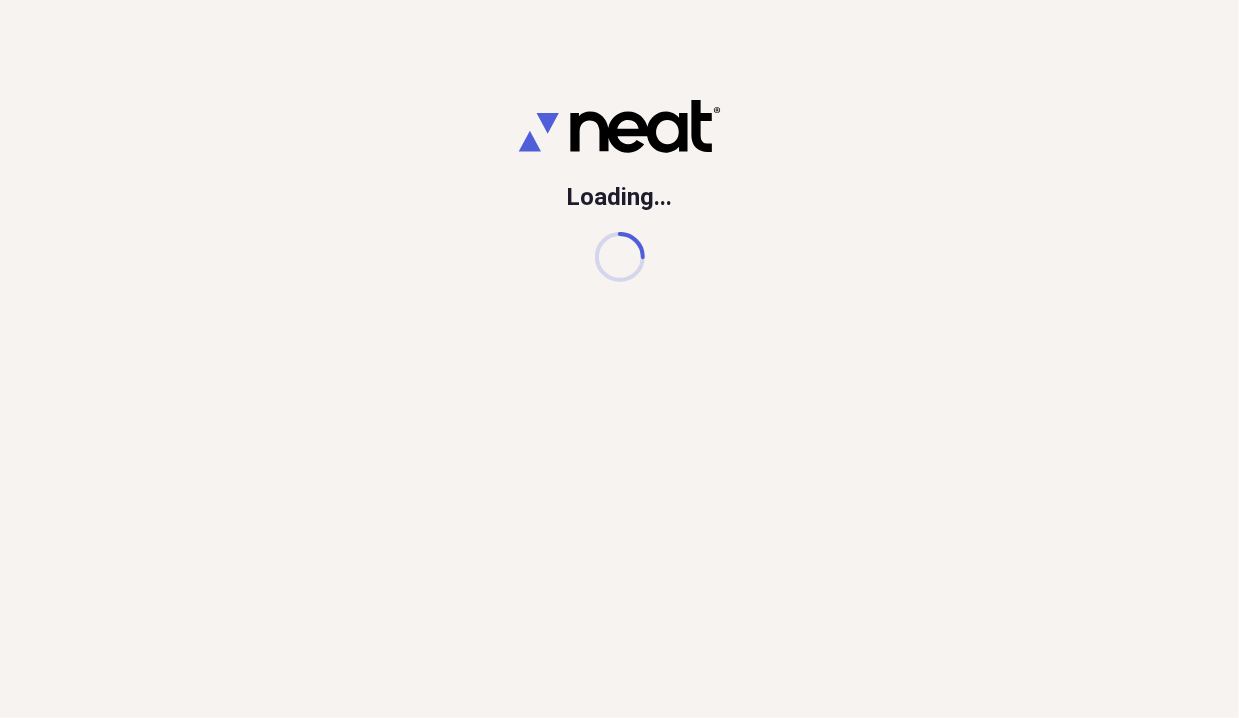 click on "Loading..." at bounding box center (619, 359) 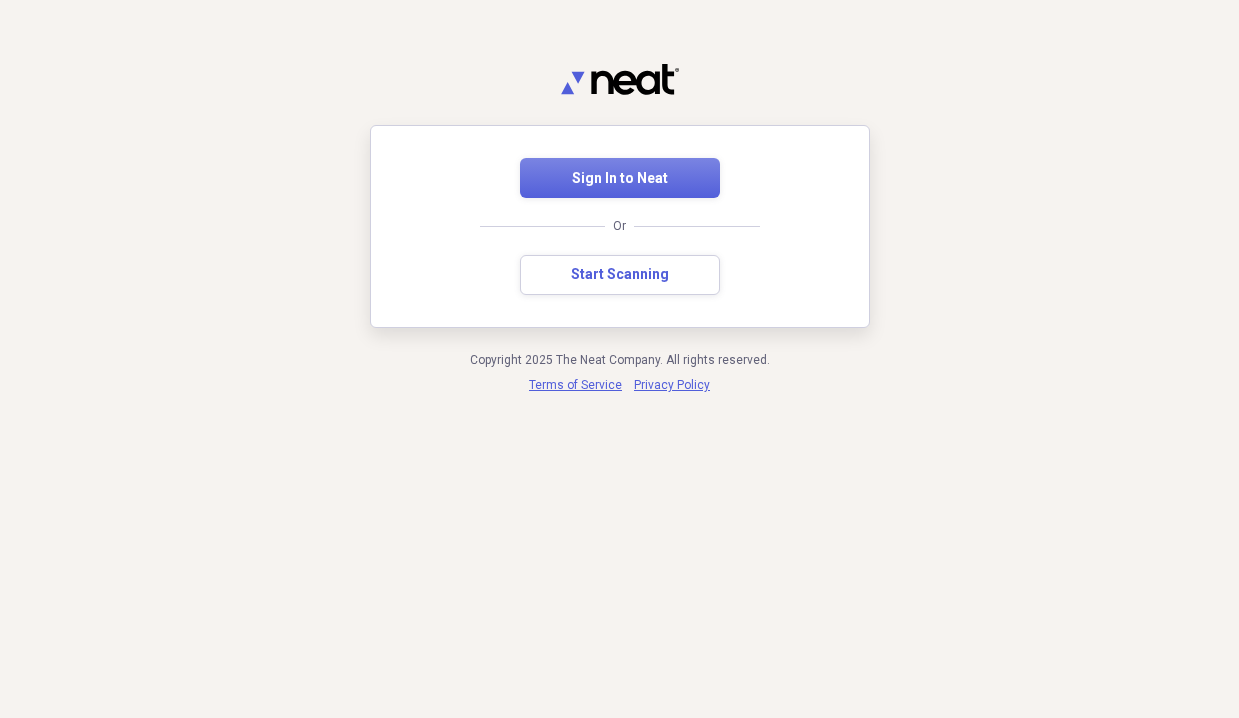 scroll, scrollTop: 0, scrollLeft: 0, axis: both 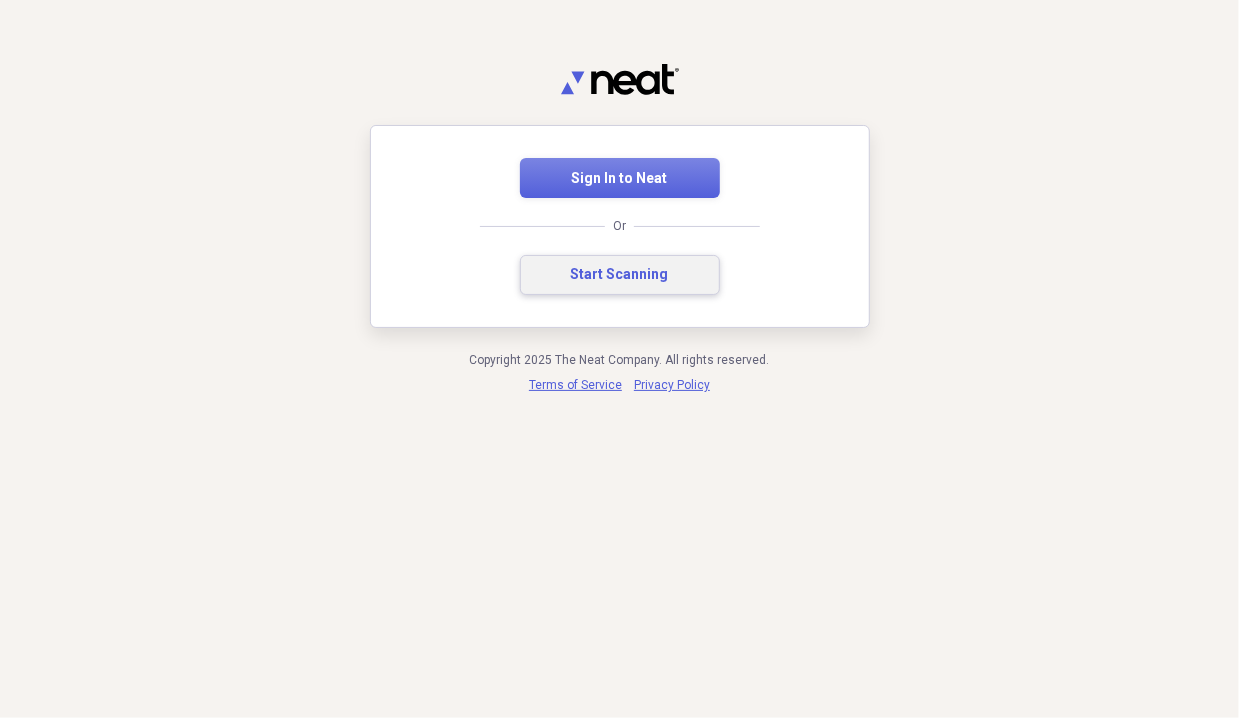 click on "Start Scanning" at bounding box center [620, 275] 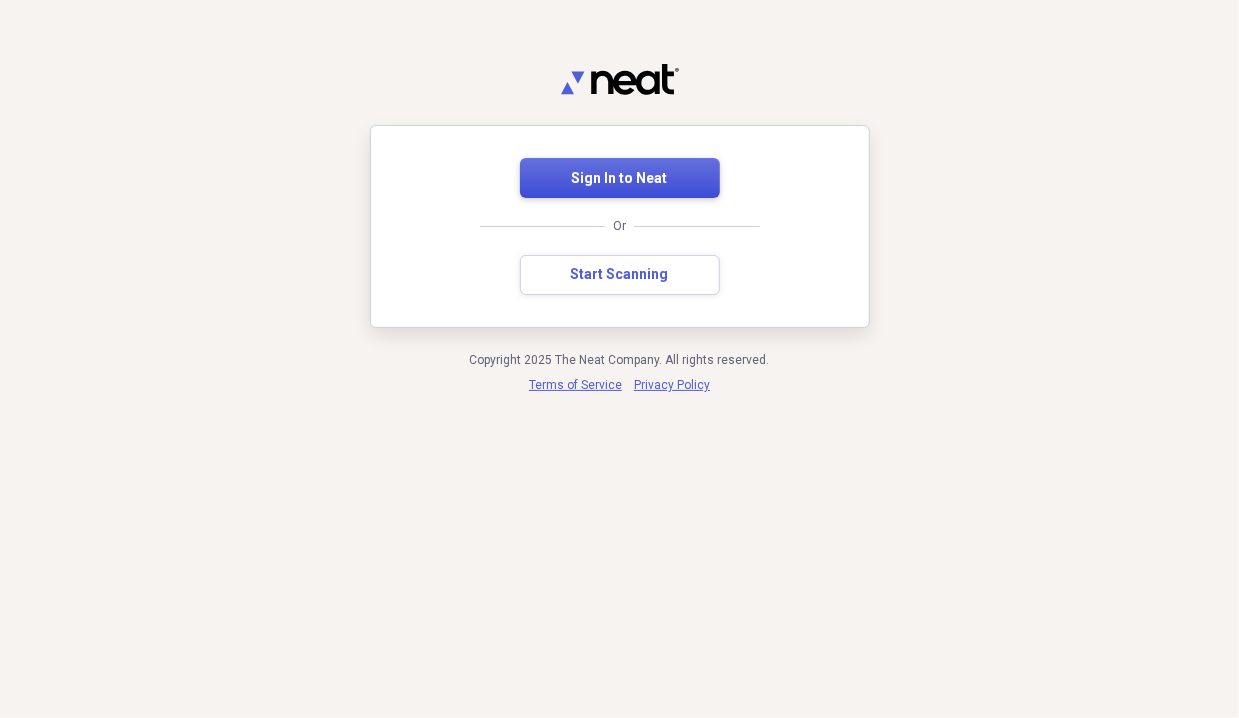 click on "Sign In to Neat" at bounding box center (620, 179) 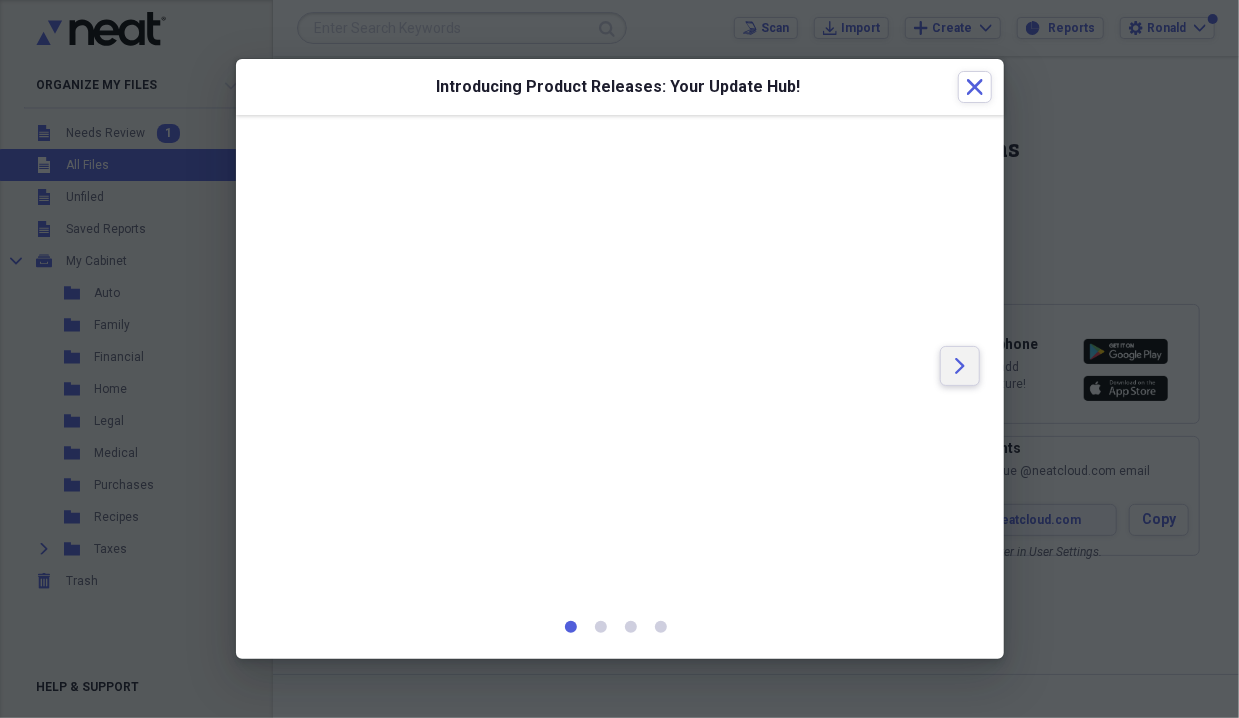 click on "Arrow" at bounding box center [960, 366] 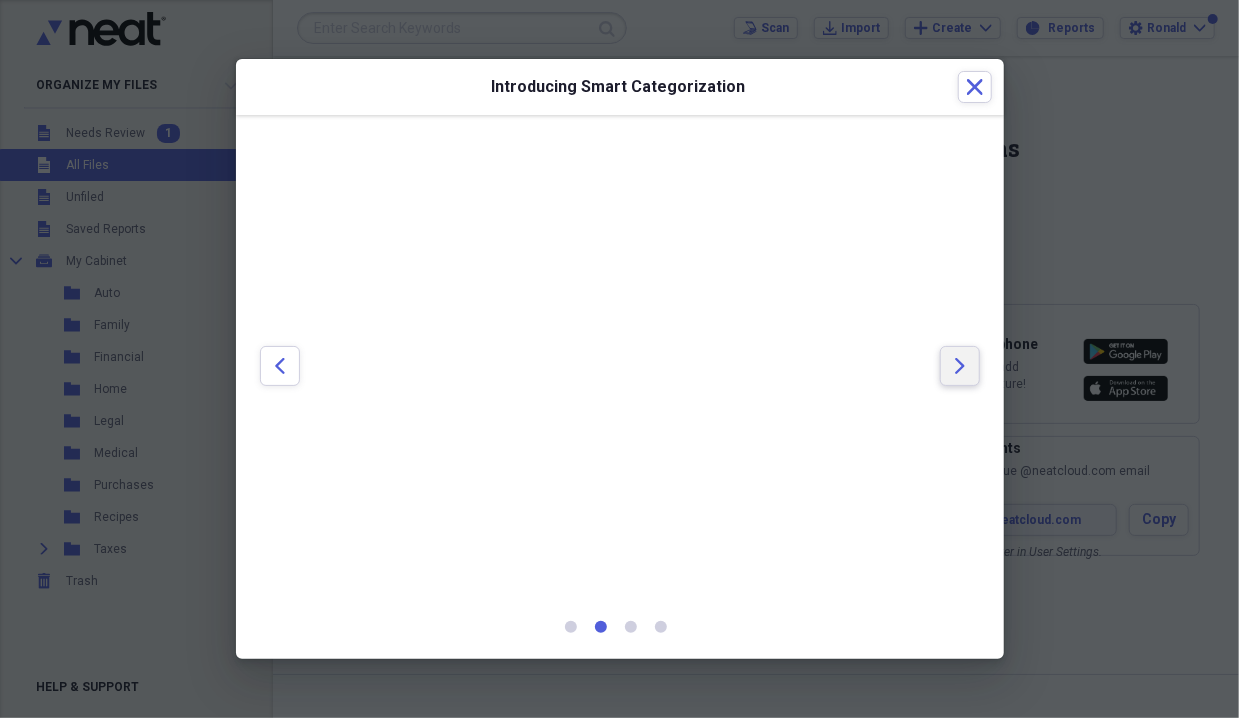 click 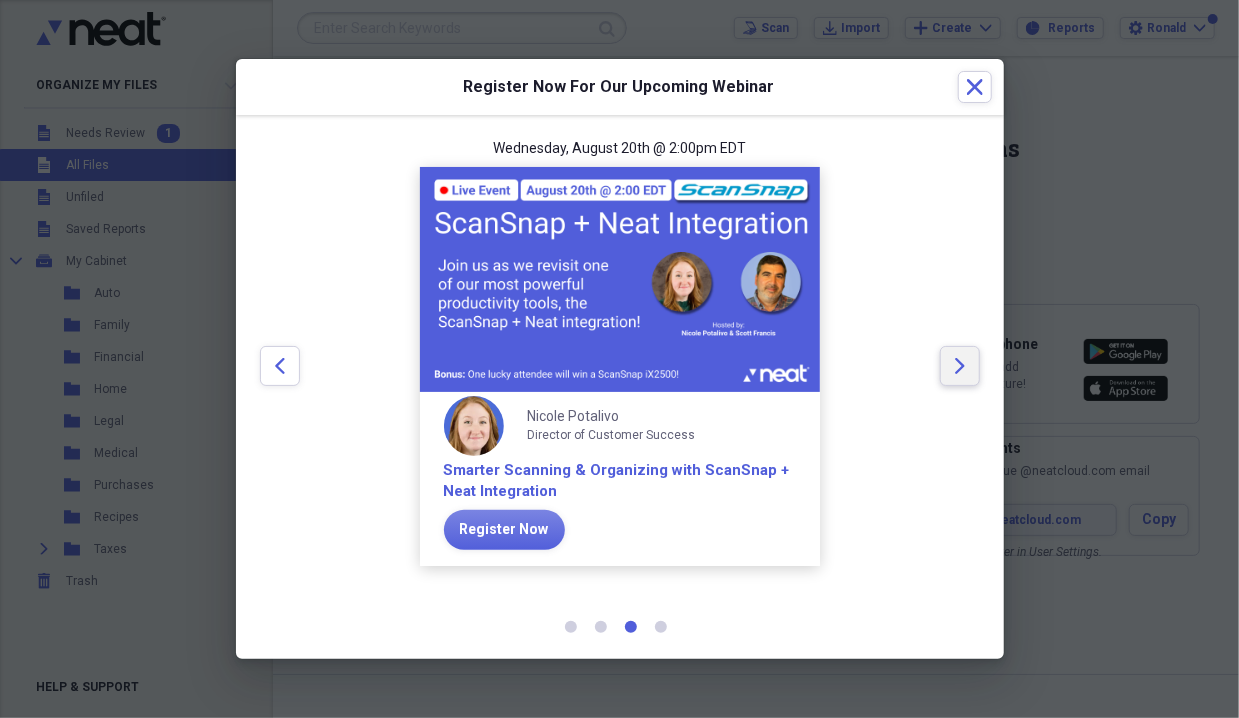 click on "Arrow" 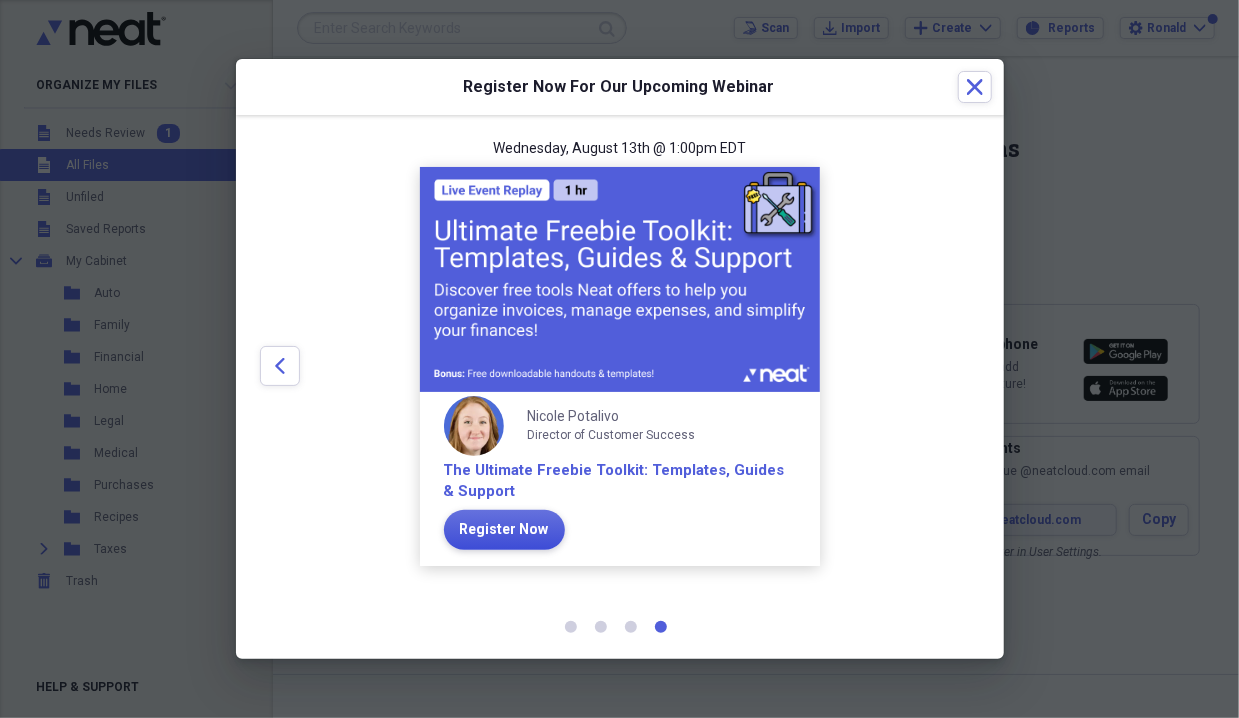 click on "Register Now" at bounding box center [504, 530] 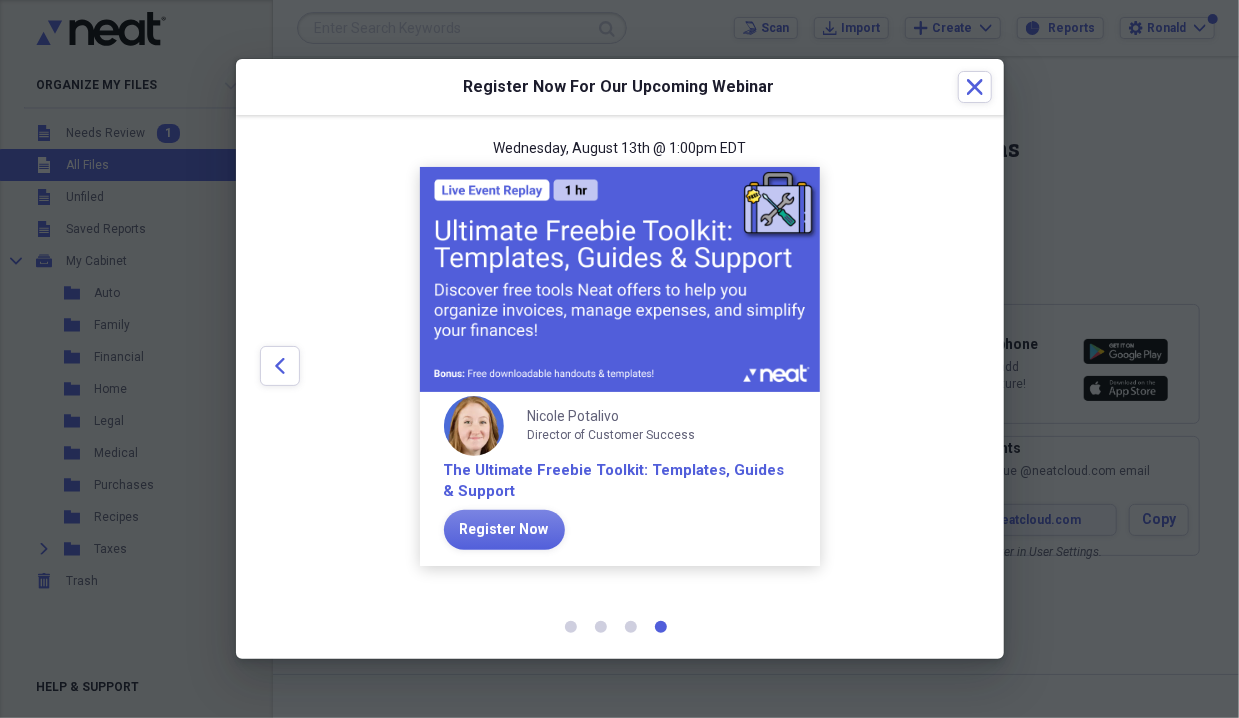 click on "Wednesday, August 13th @ 1:00pm EDT Nicole Potalivo Director of Customer Success The Ultimate Freebie Toolkit: Templates, Guides & Support Register Now" at bounding box center (620, 363) 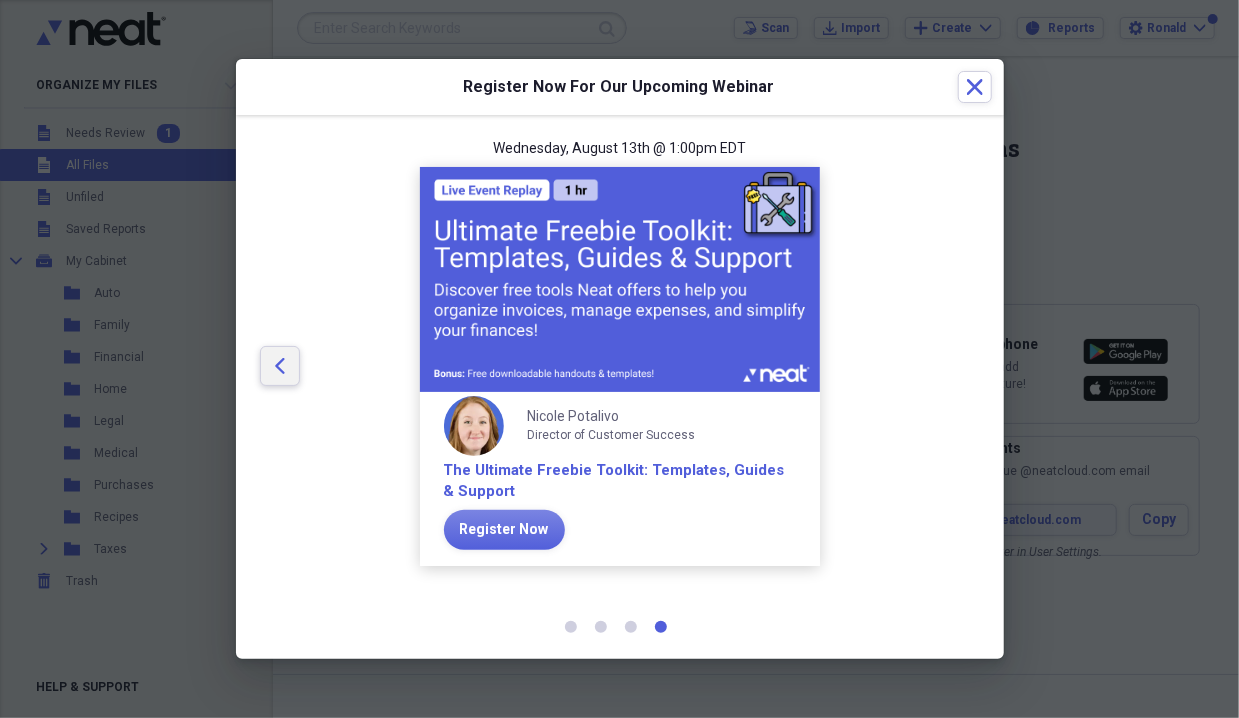 click on "Arrow" at bounding box center (280, 366) 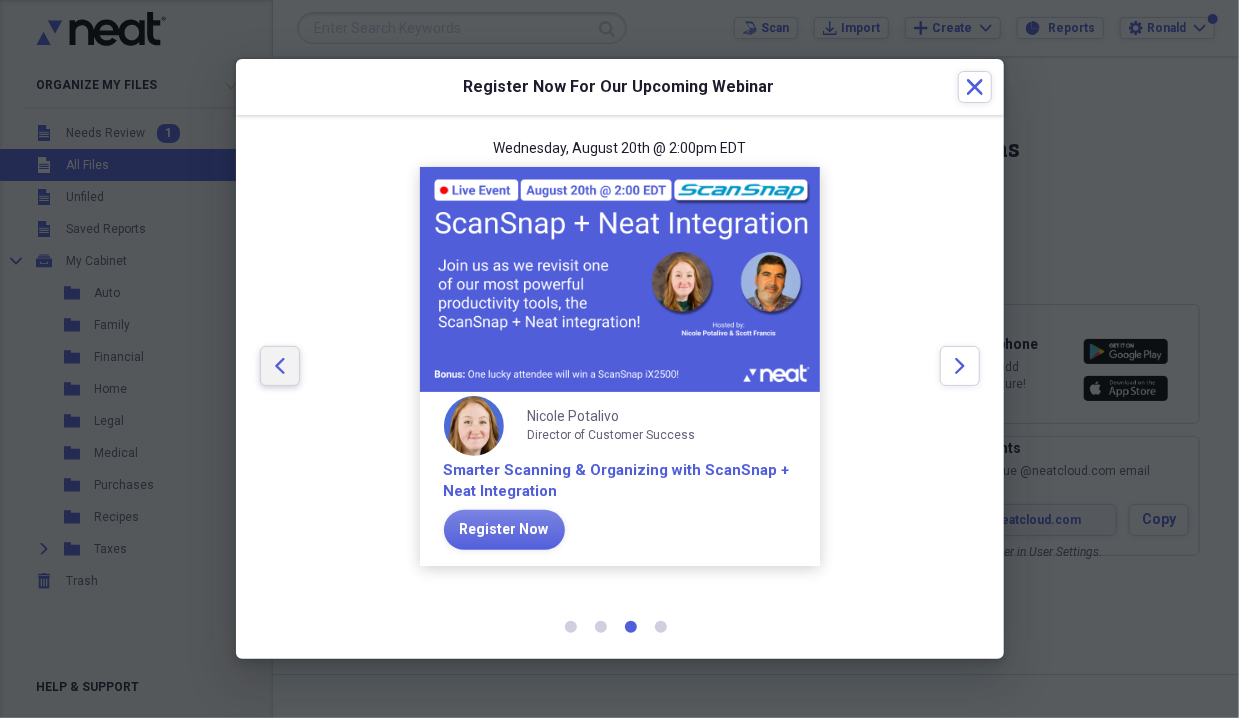 click on "Arrow" at bounding box center (280, 366) 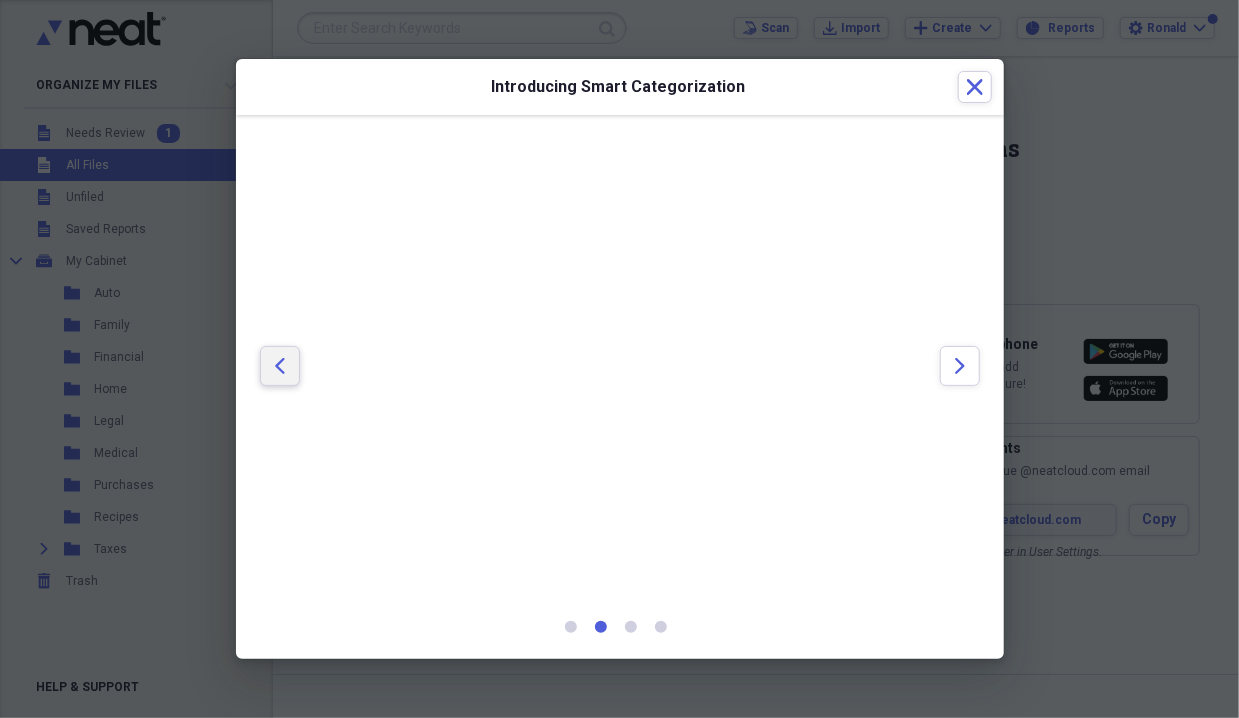 click on "Arrow" at bounding box center (280, 366) 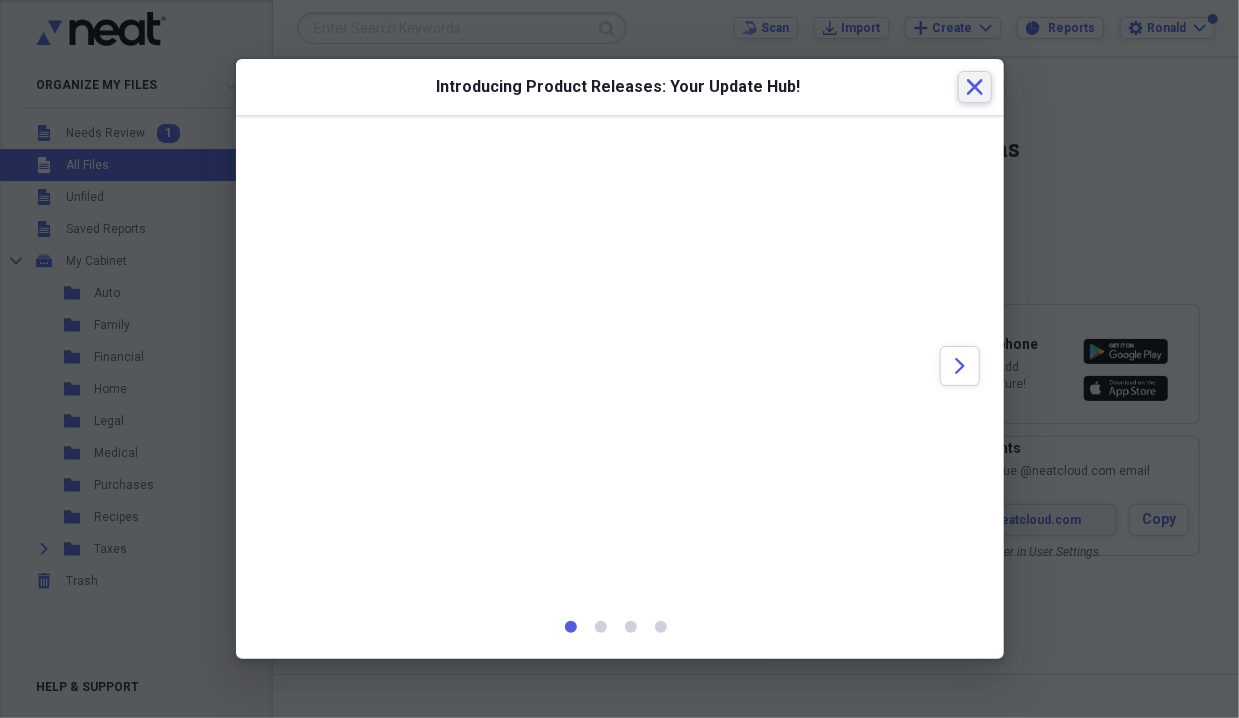 click on "Close" 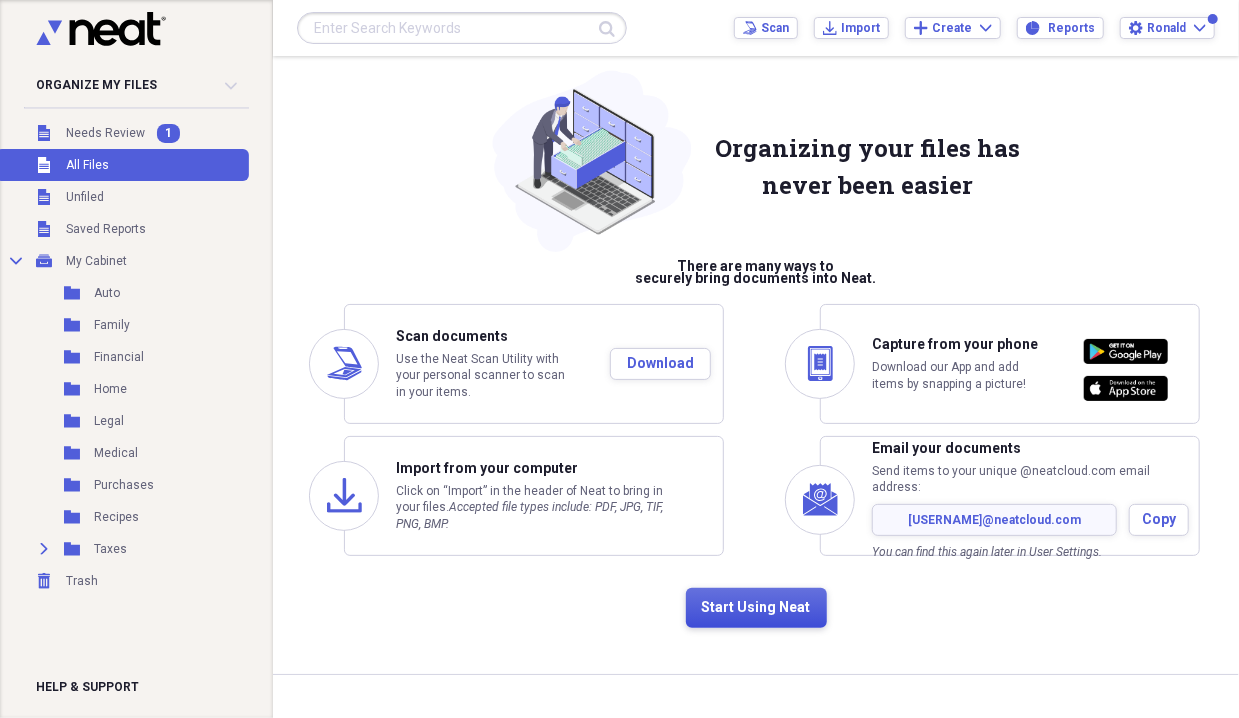 click on "Start Using Neat" at bounding box center [756, 608] 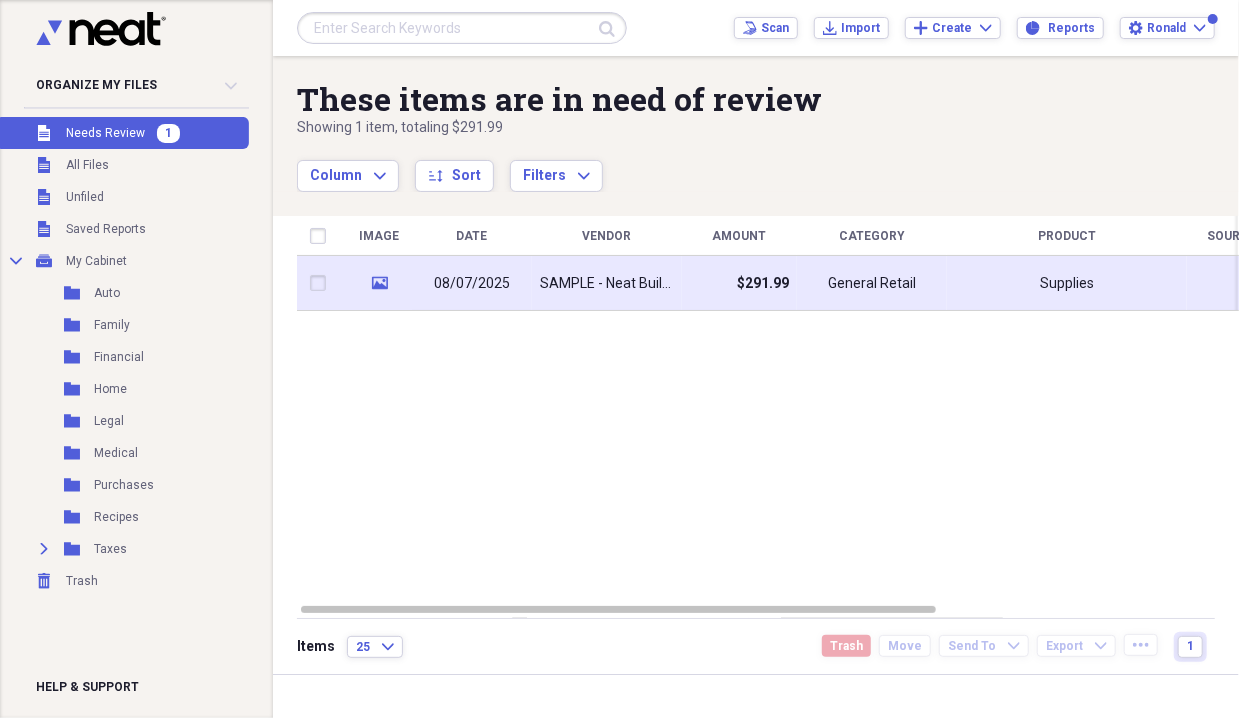 click on "SAMPLE - Neat Building Supply" at bounding box center (607, 284) 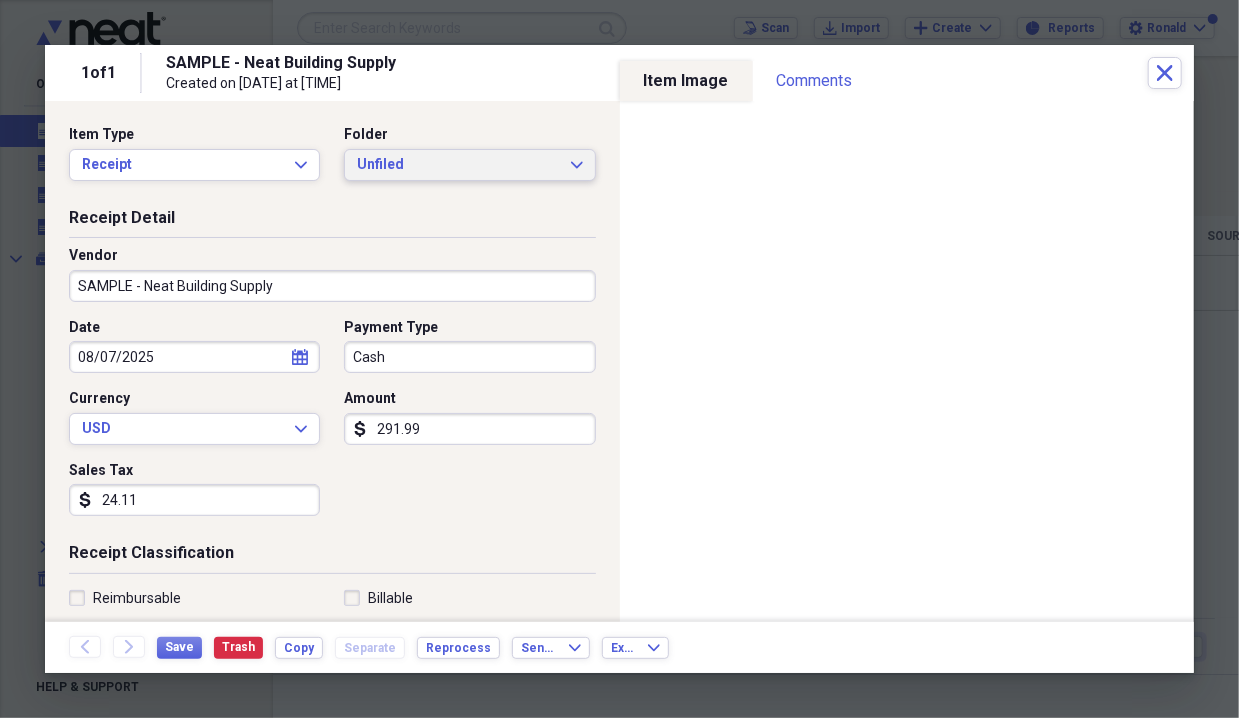 click on "Expand" 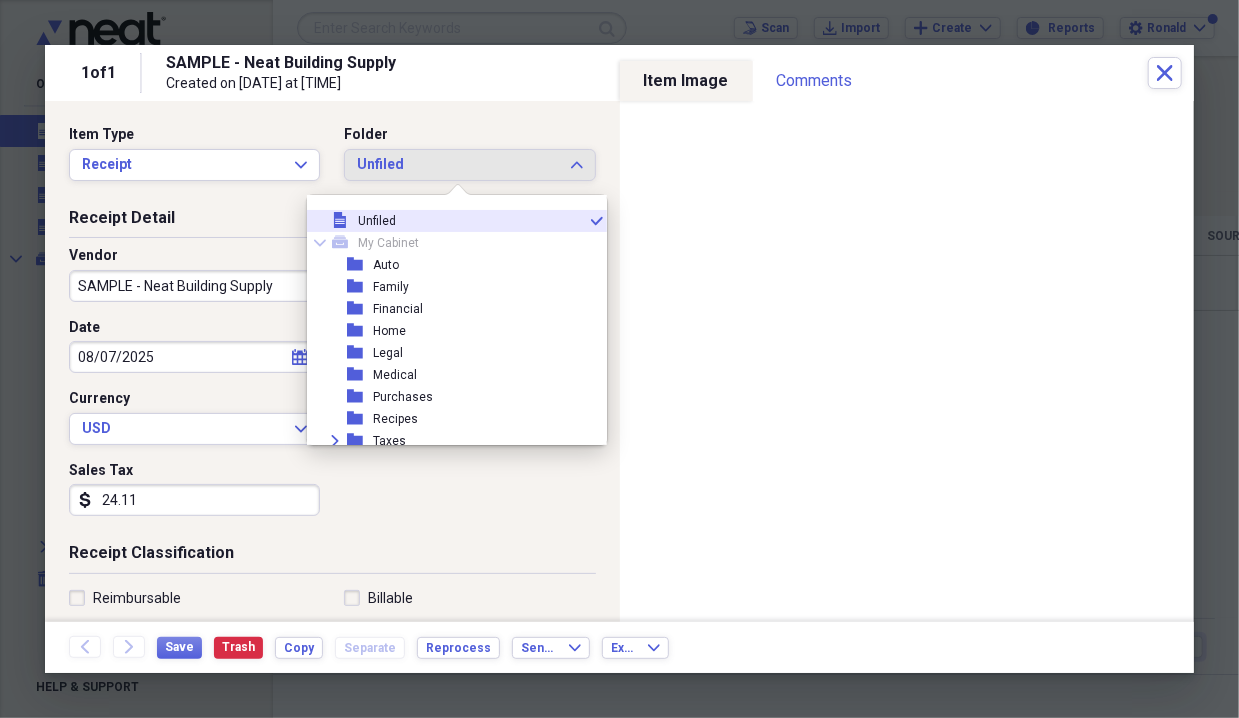 click on "Folder" at bounding box center [469, 135] 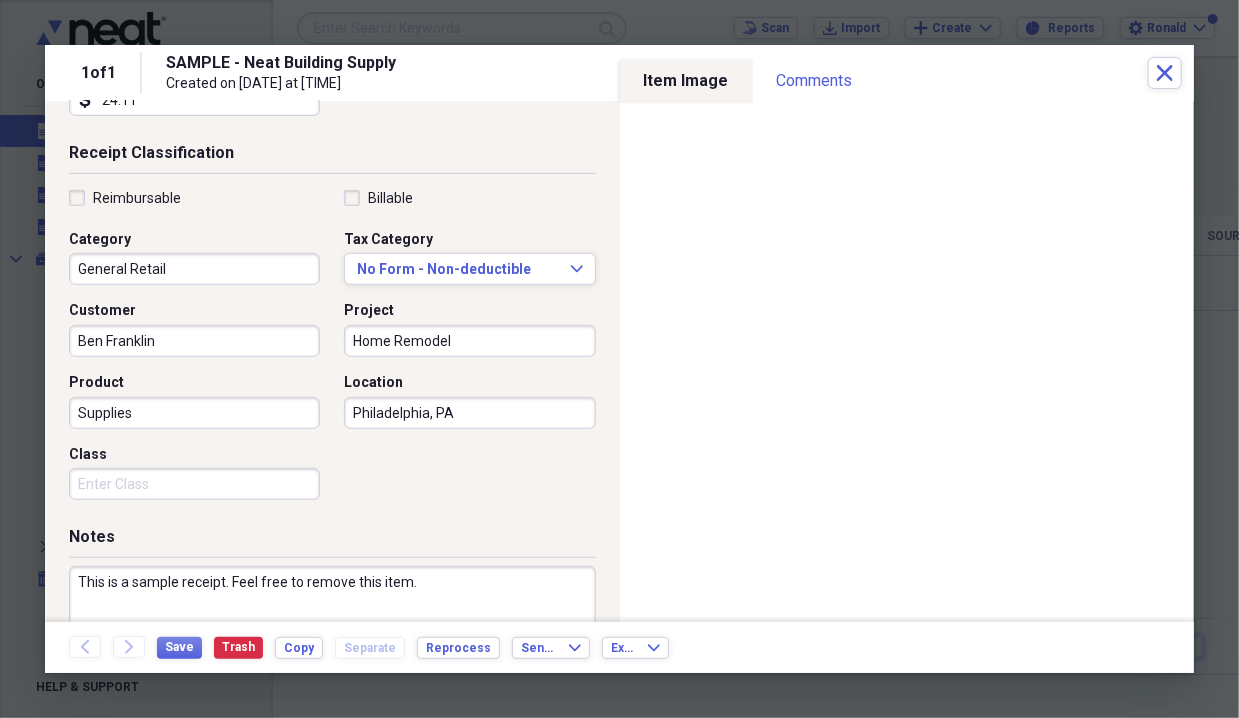 scroll, scrollTop: 495, scrollLeft: 0, axis: vertical 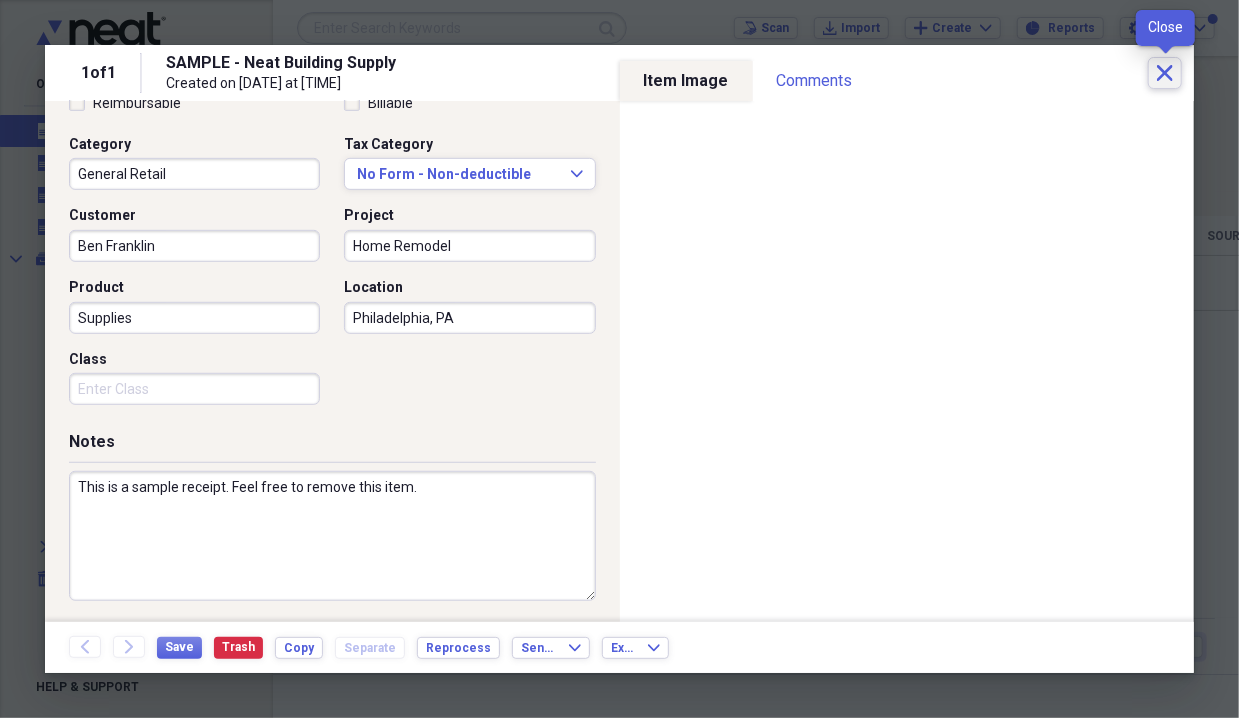 click 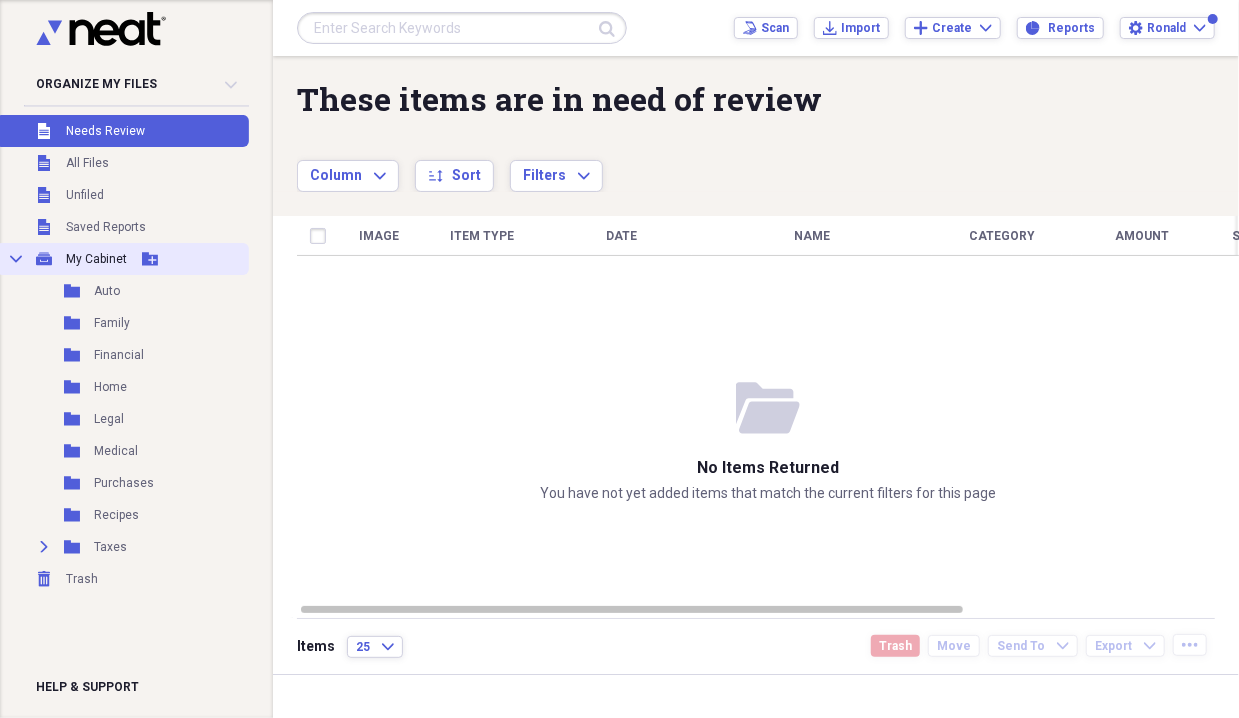 click on "My Cabinet" at bounding box center [96, 259] 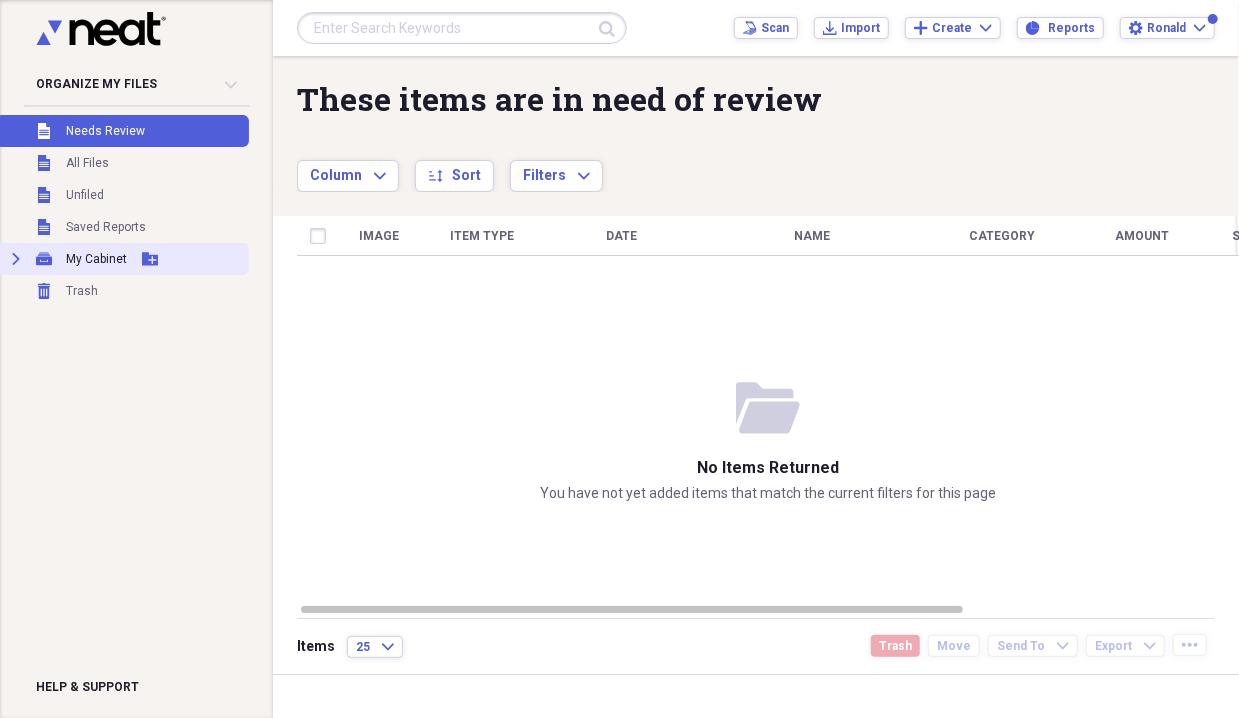 click 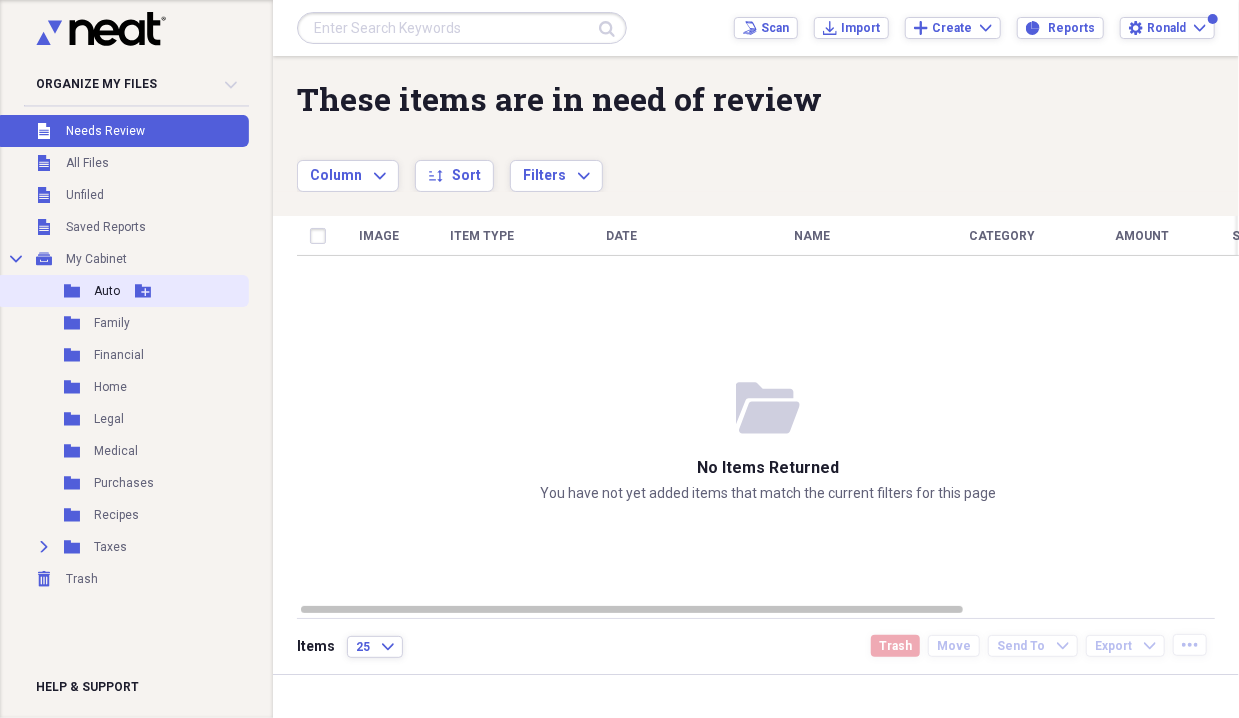 click on "Auto" at bounding box center (107, 291) 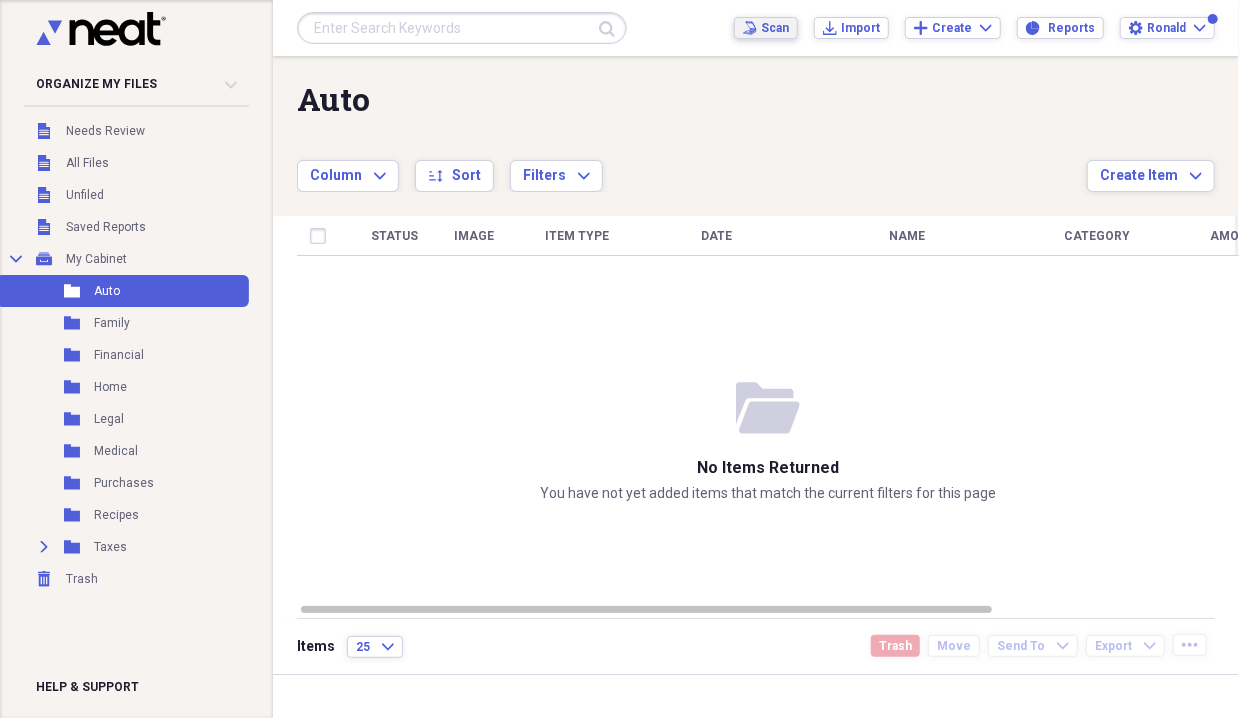 click on "Scan" at bounding box center (775, 28) 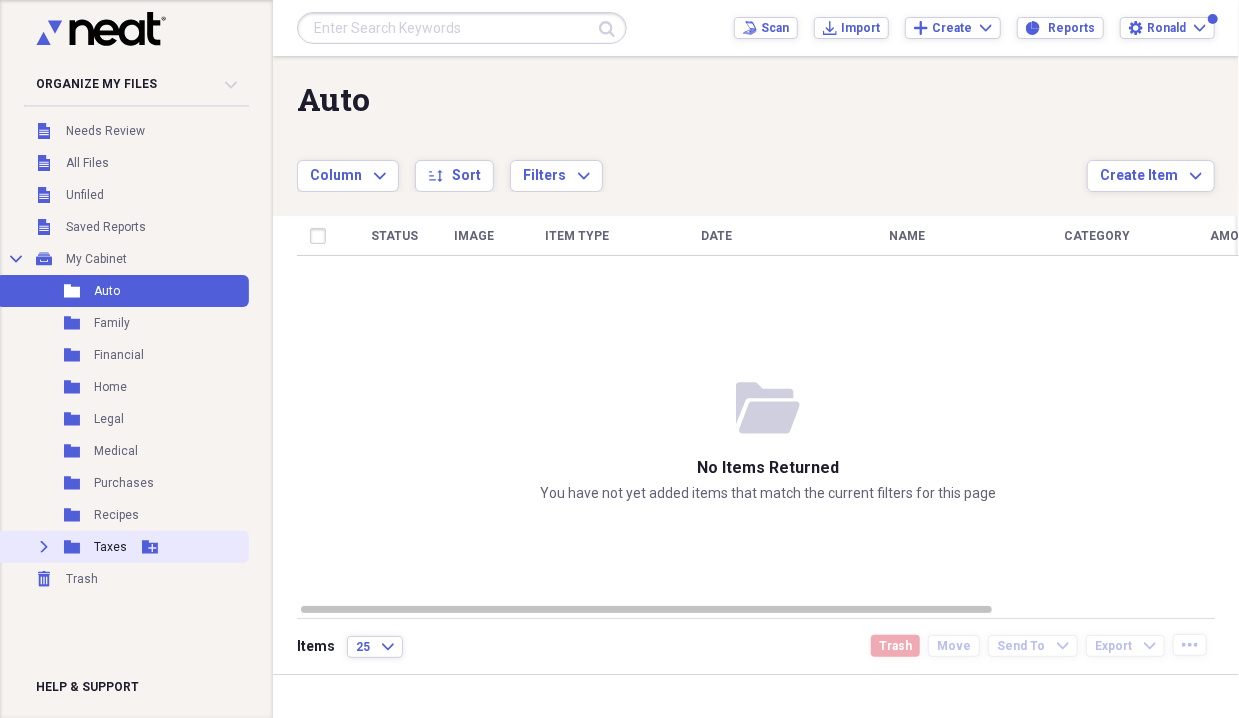 click on "Expand" 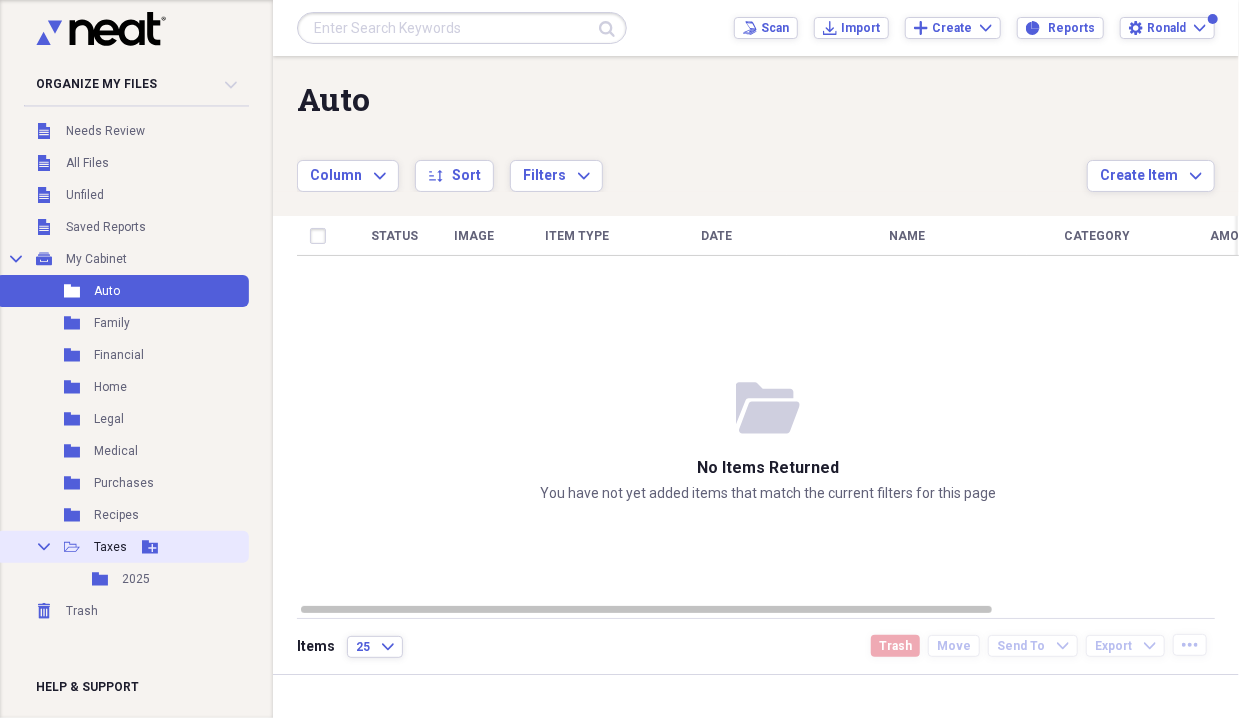 click on "Collapse" 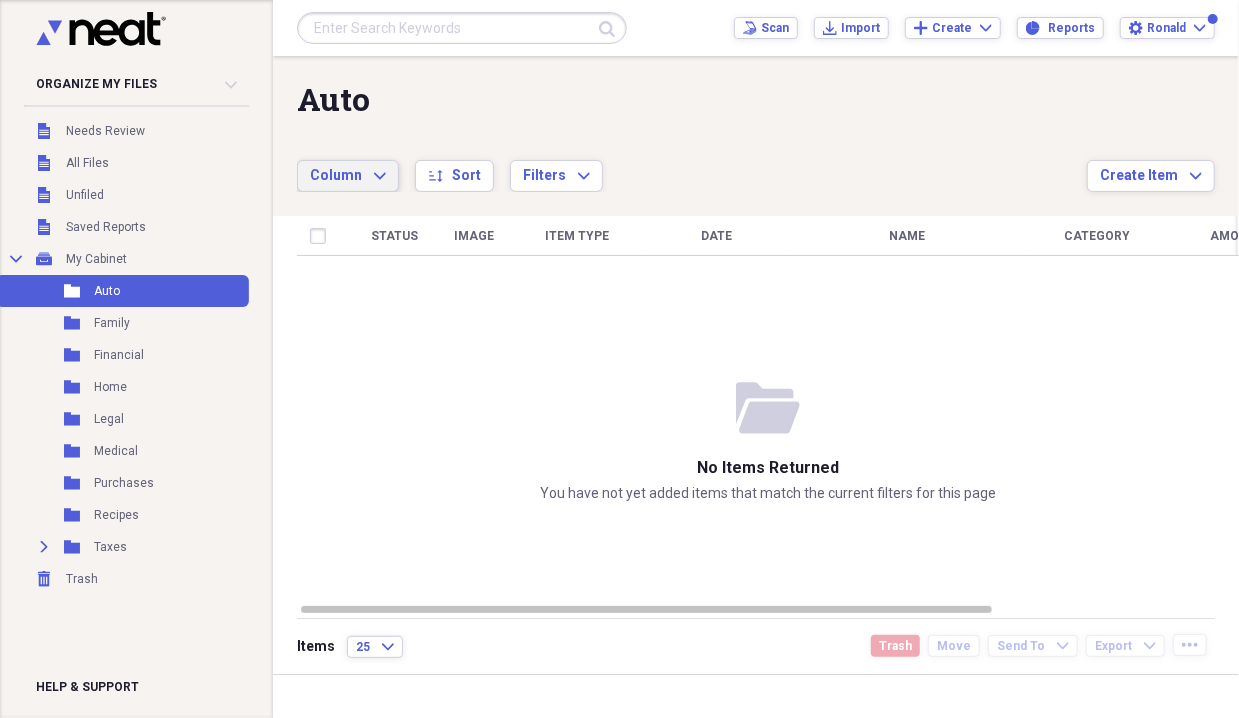 click on "Column Expand" at bounding box center (348, 176) 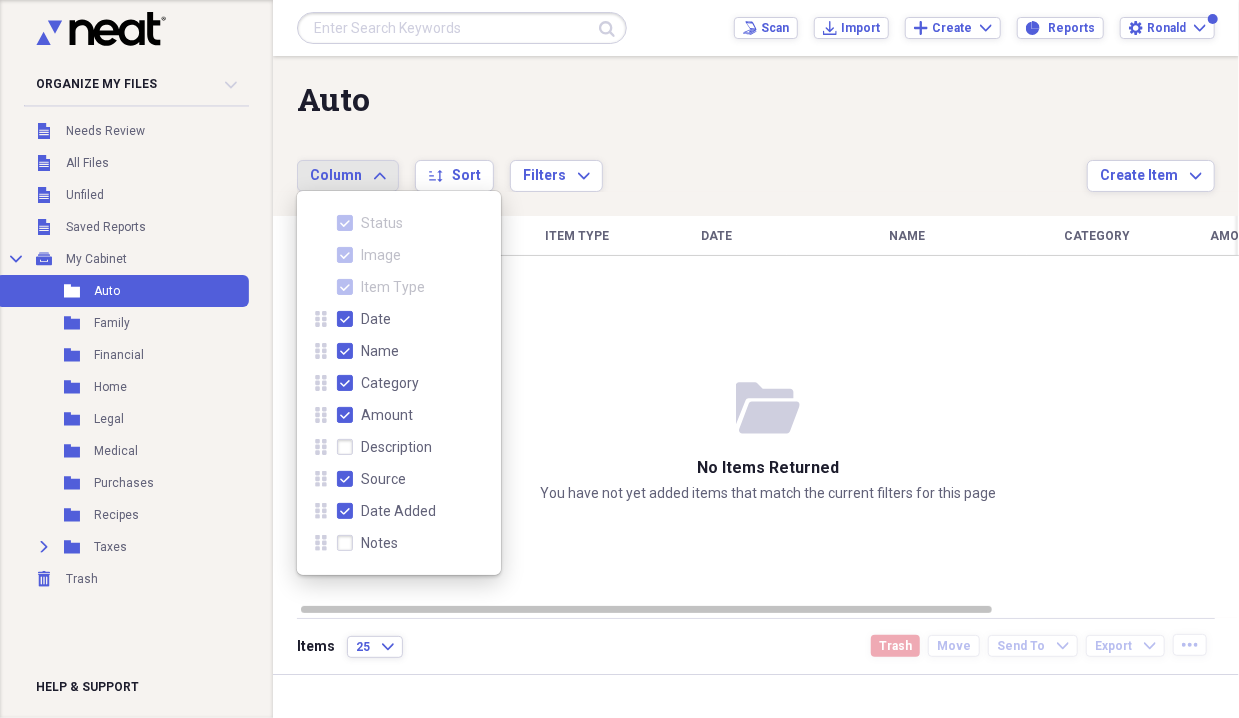 click on "Date" at bounding box center (376, 319) 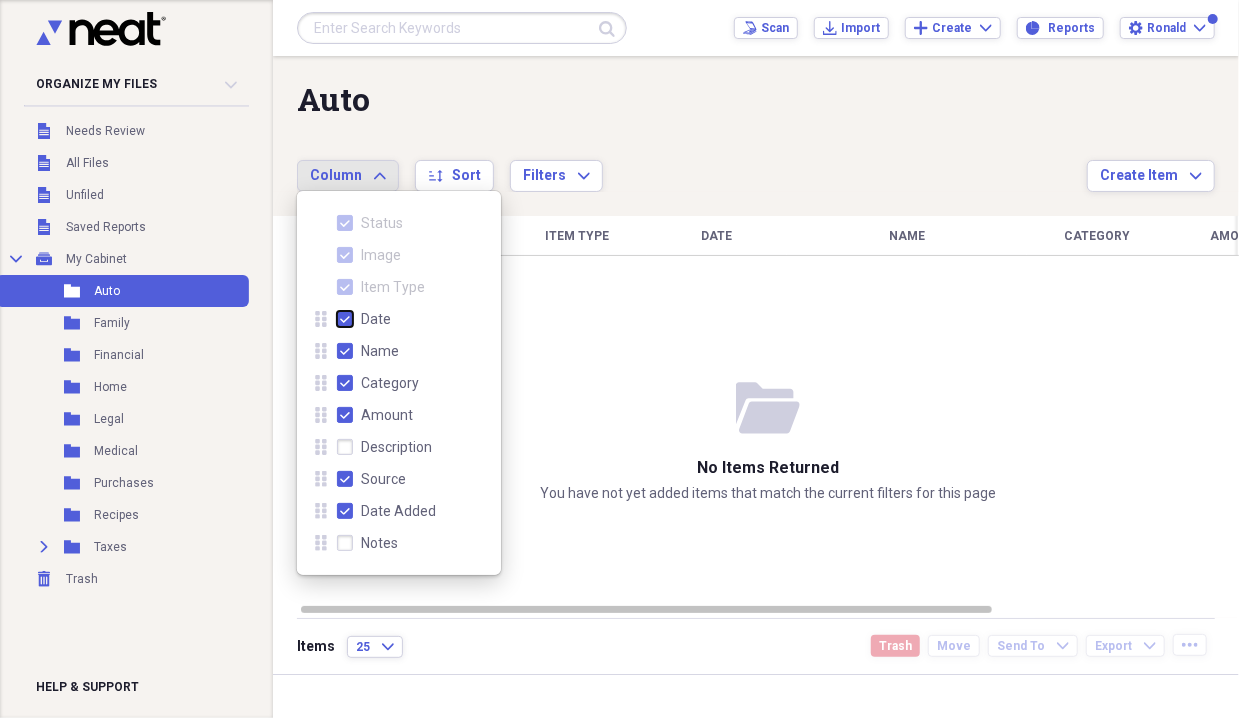 click on "Date" at bounding box center (337, 319) 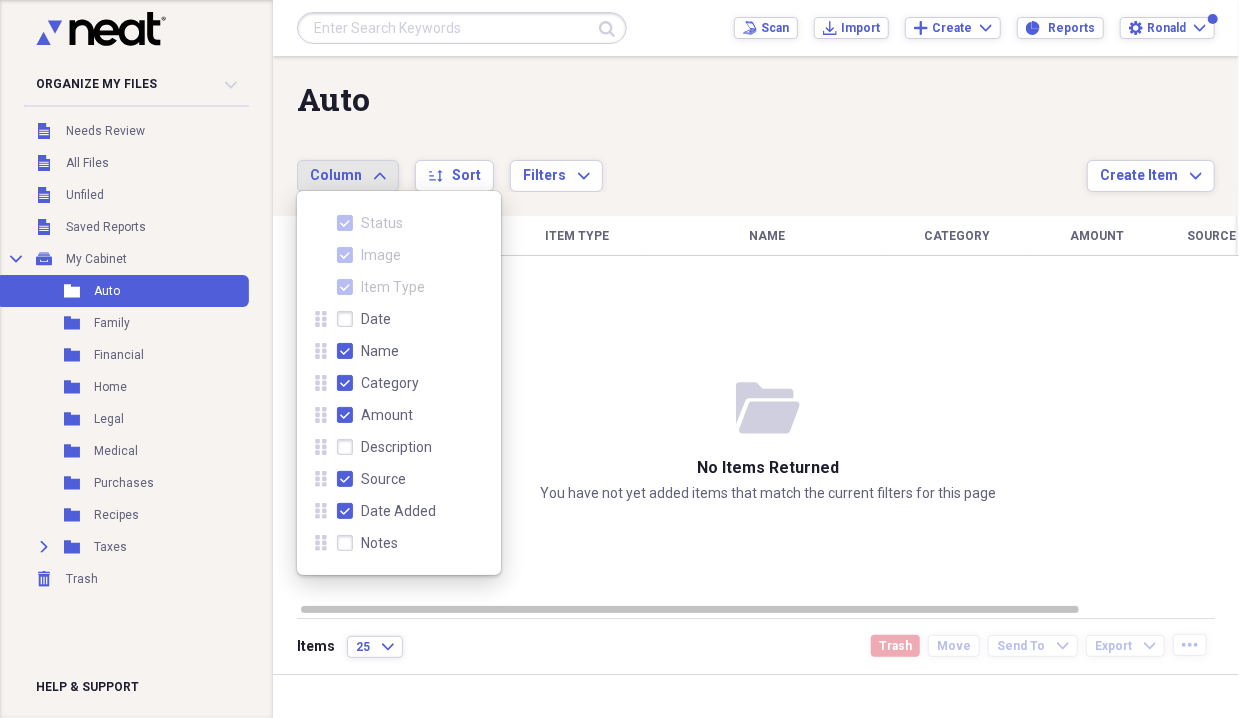 click on "Name" at bounding box center [380, 351] 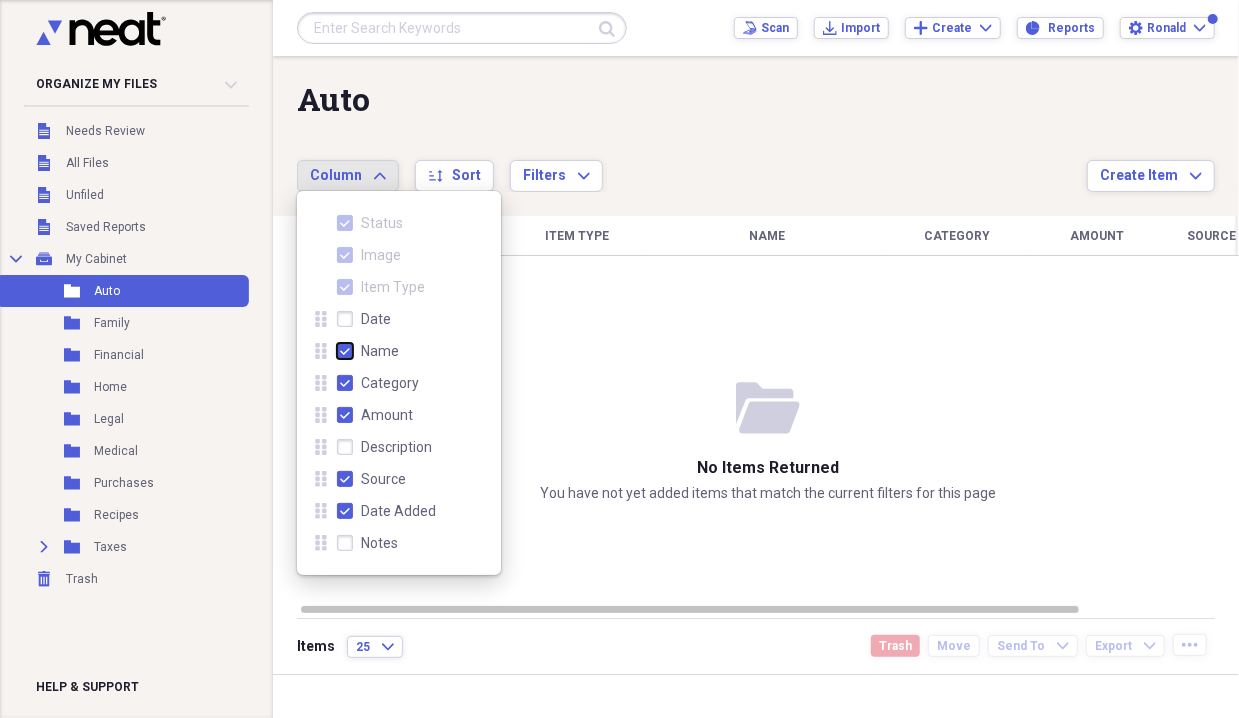 click on "Name" at bounding box center (337, 351) 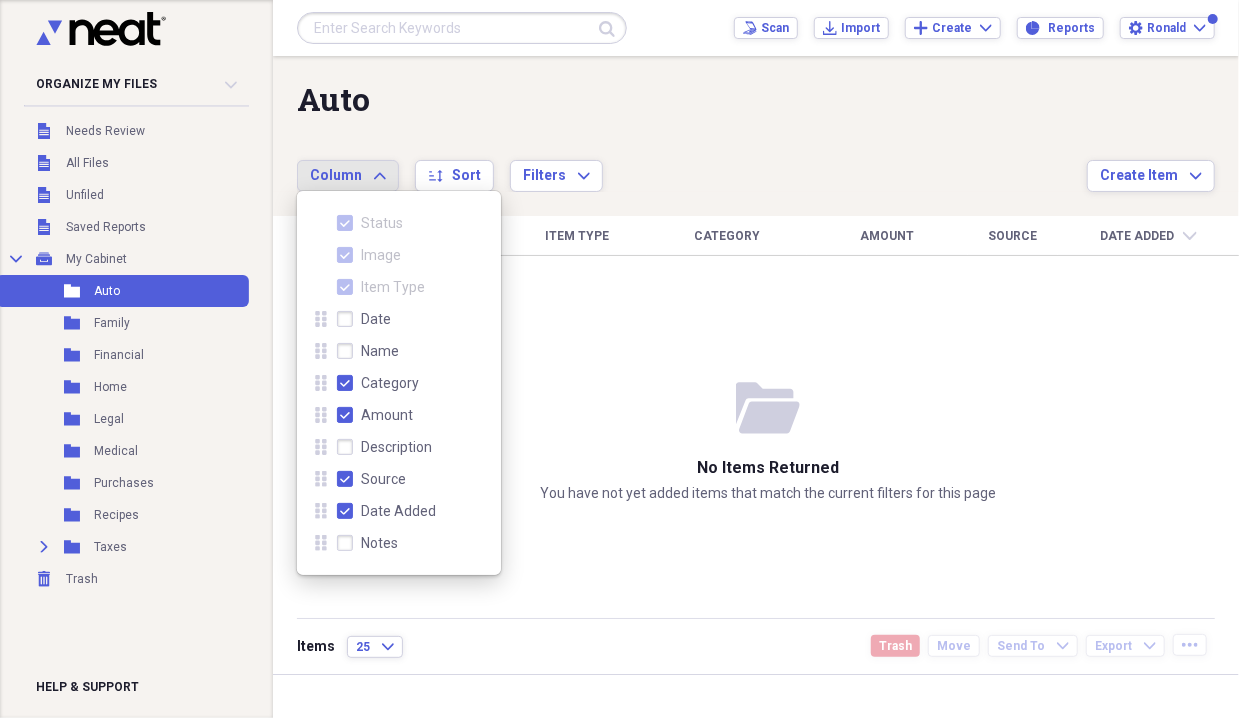 click on "Amount" at bounding box center (387, 415) 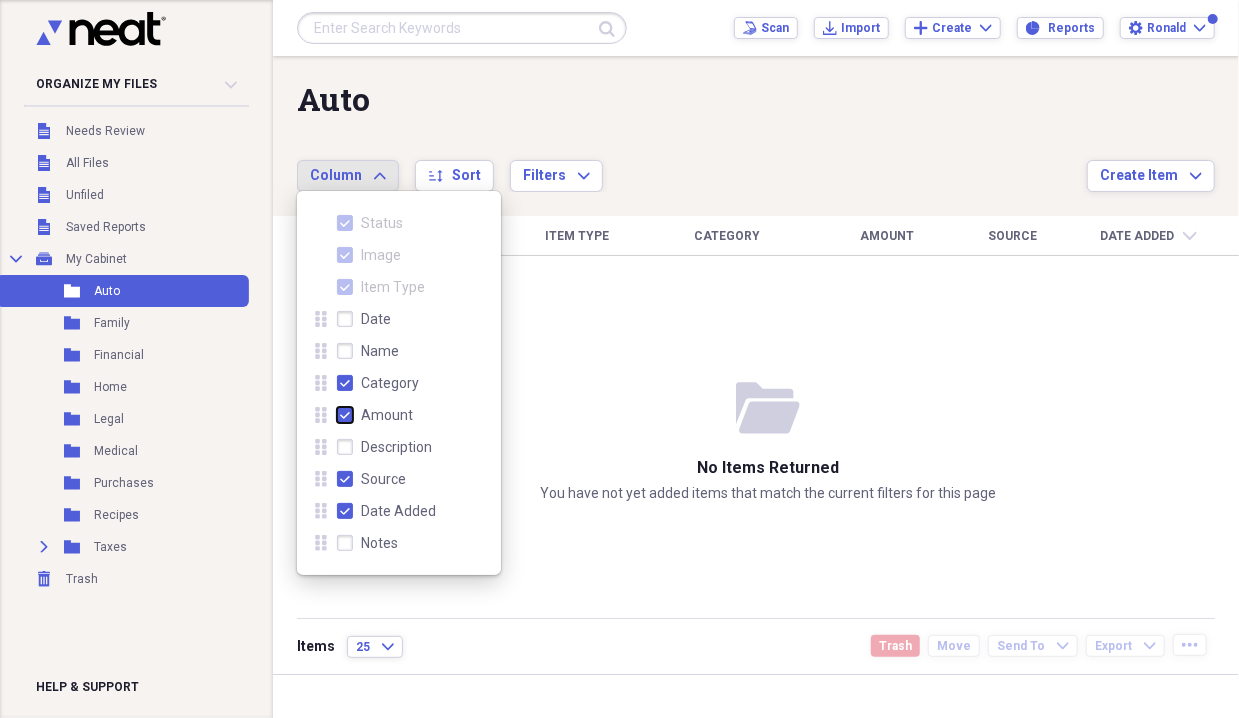 click on "Amount" at bounding box center [337, 415] 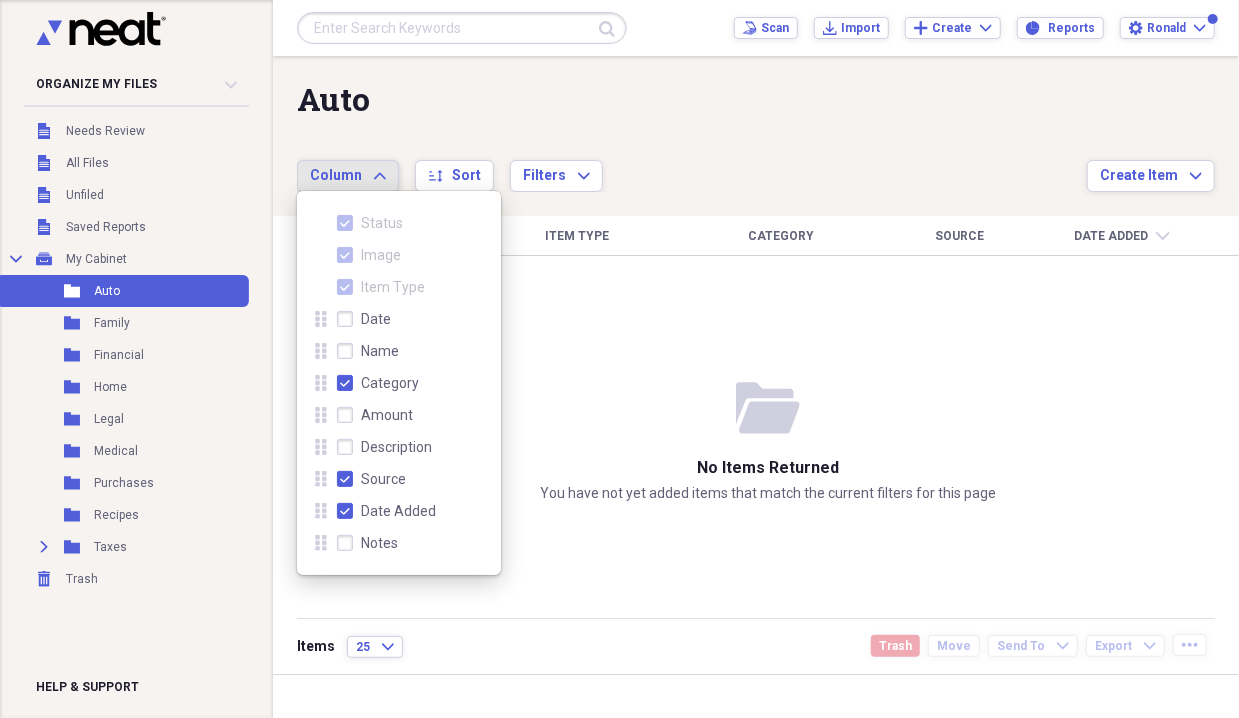 click on "Column Expand sort Sort Filters  Expand" at bounding box center [692, 165] 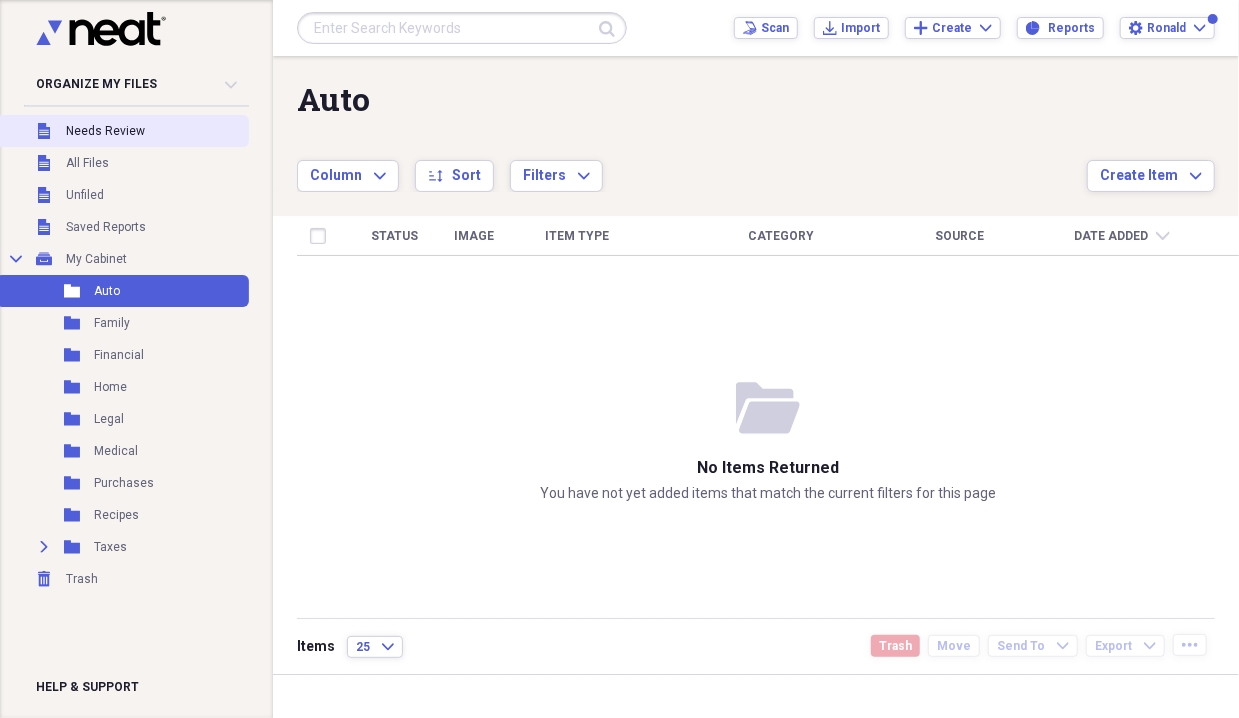 click on "Needs Review" at bounding box center (105, 131) 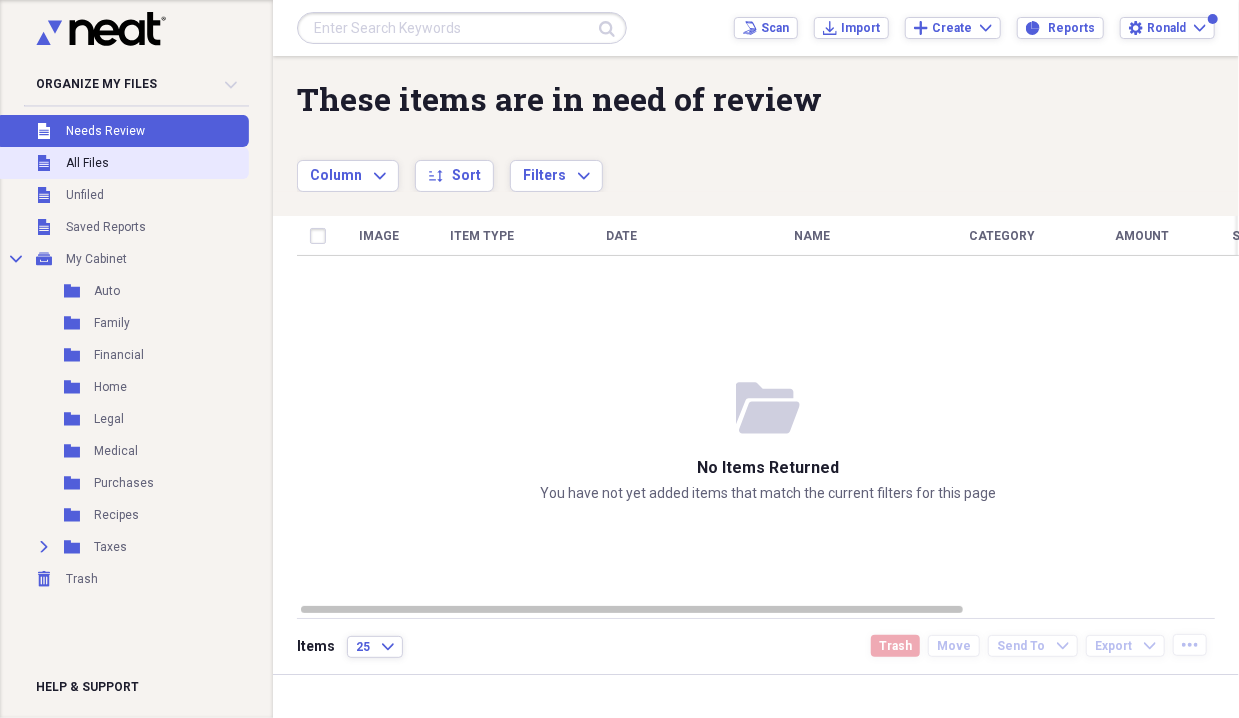 click on "All Files" at bounding box center [87, 163] 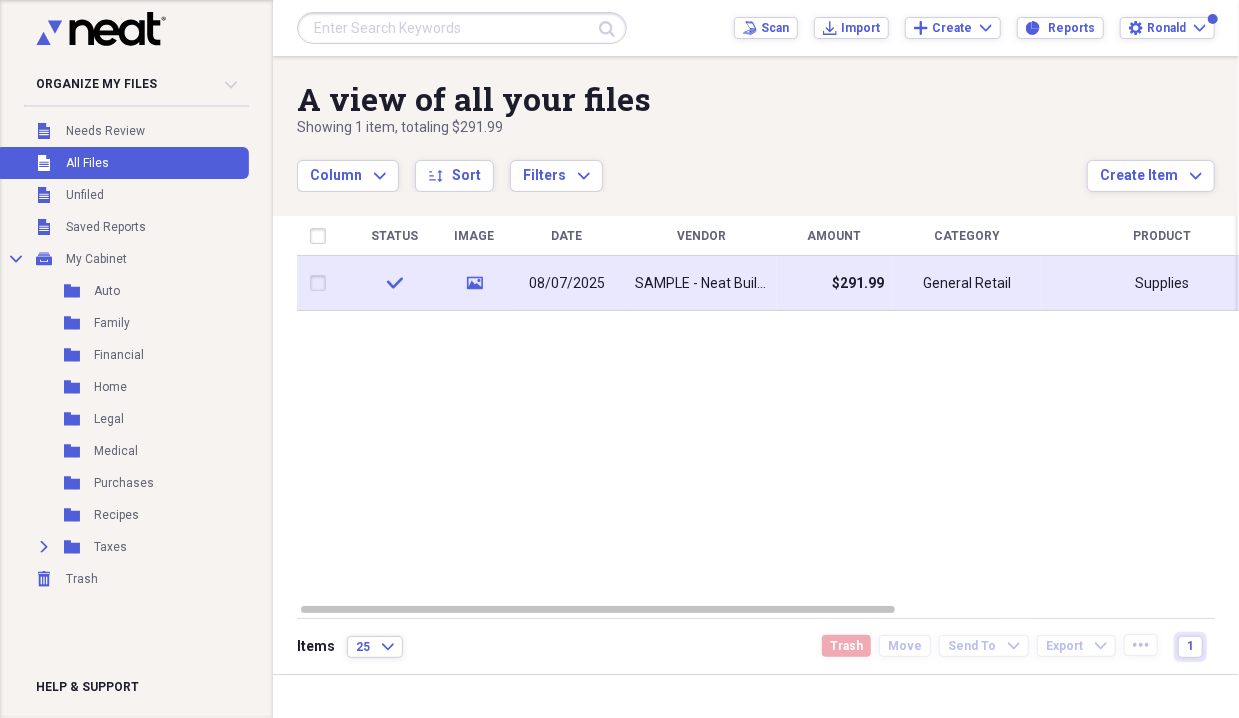 click on "08/07/2025" at bounding box center (567, 284) 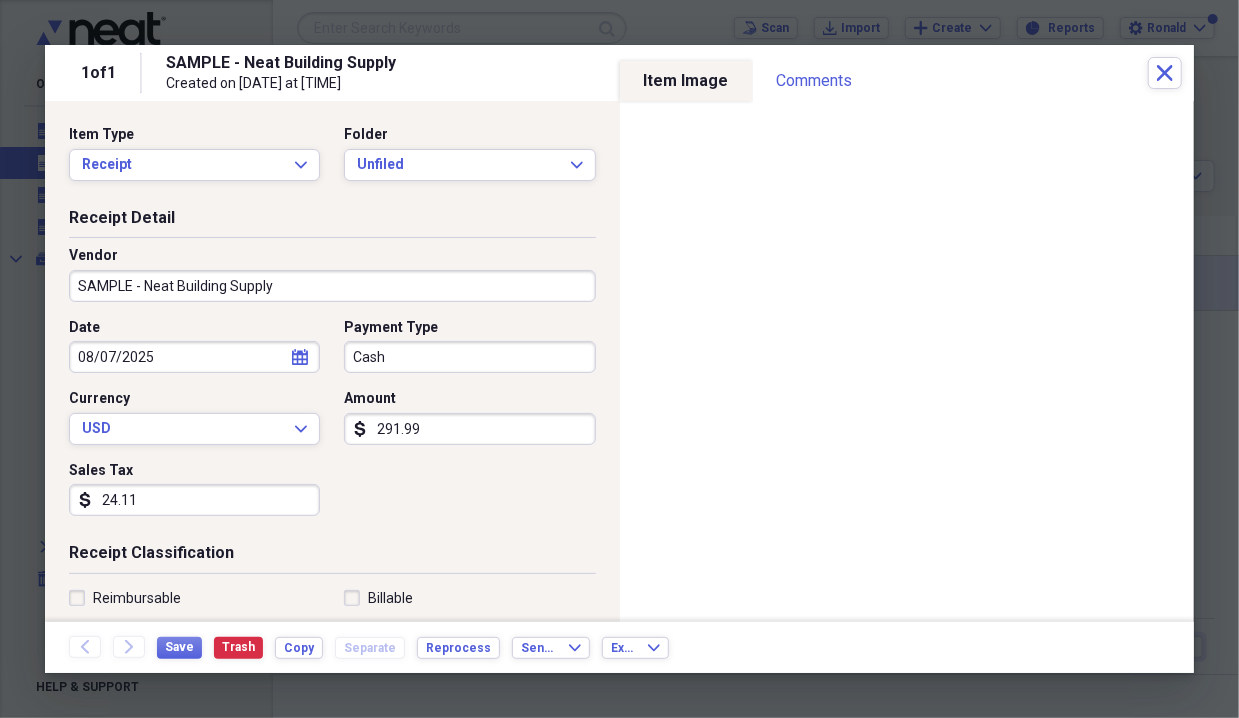 click on "SAMPLE - Neat Building Supply" at bounding box center (332, 286) 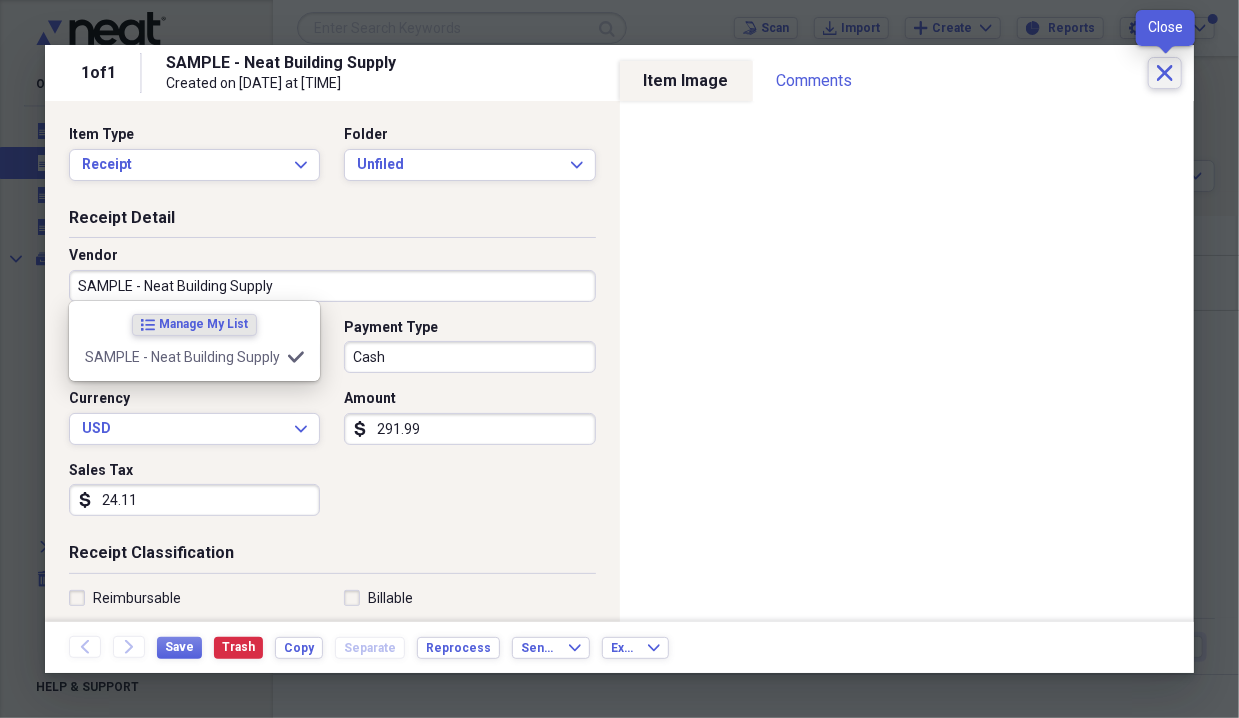 click on "Close" 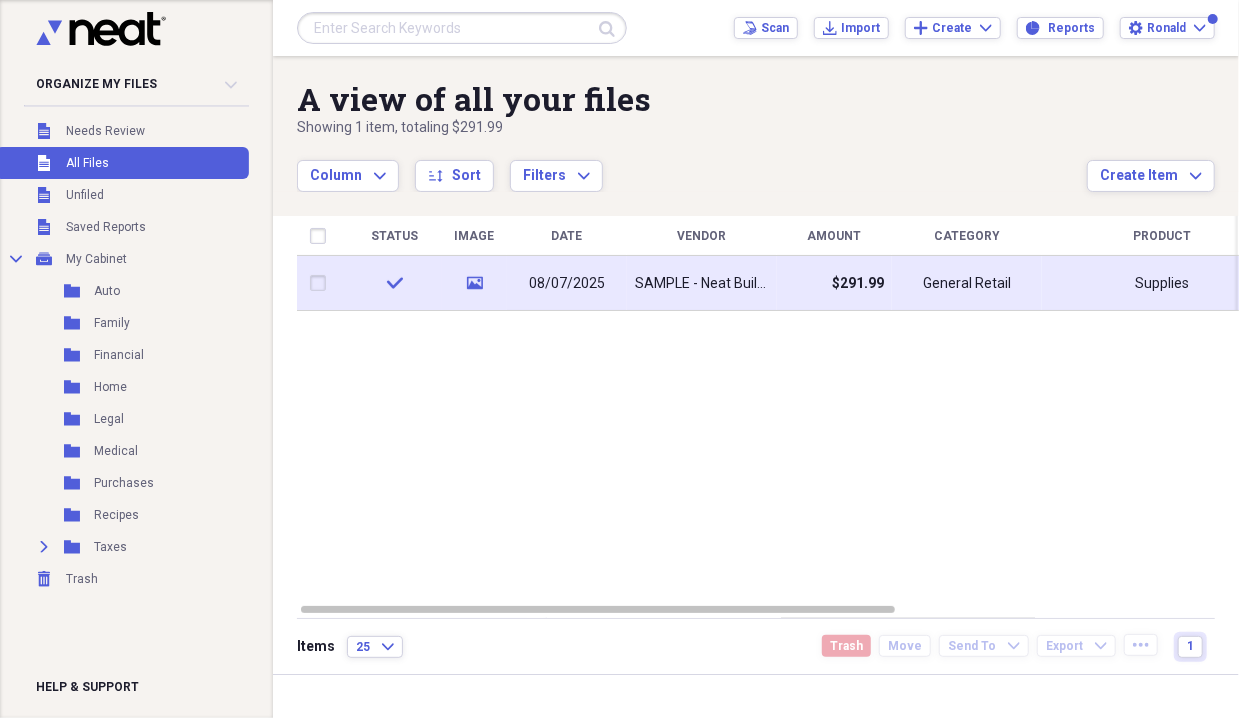 click at bounding box center (322, 283) 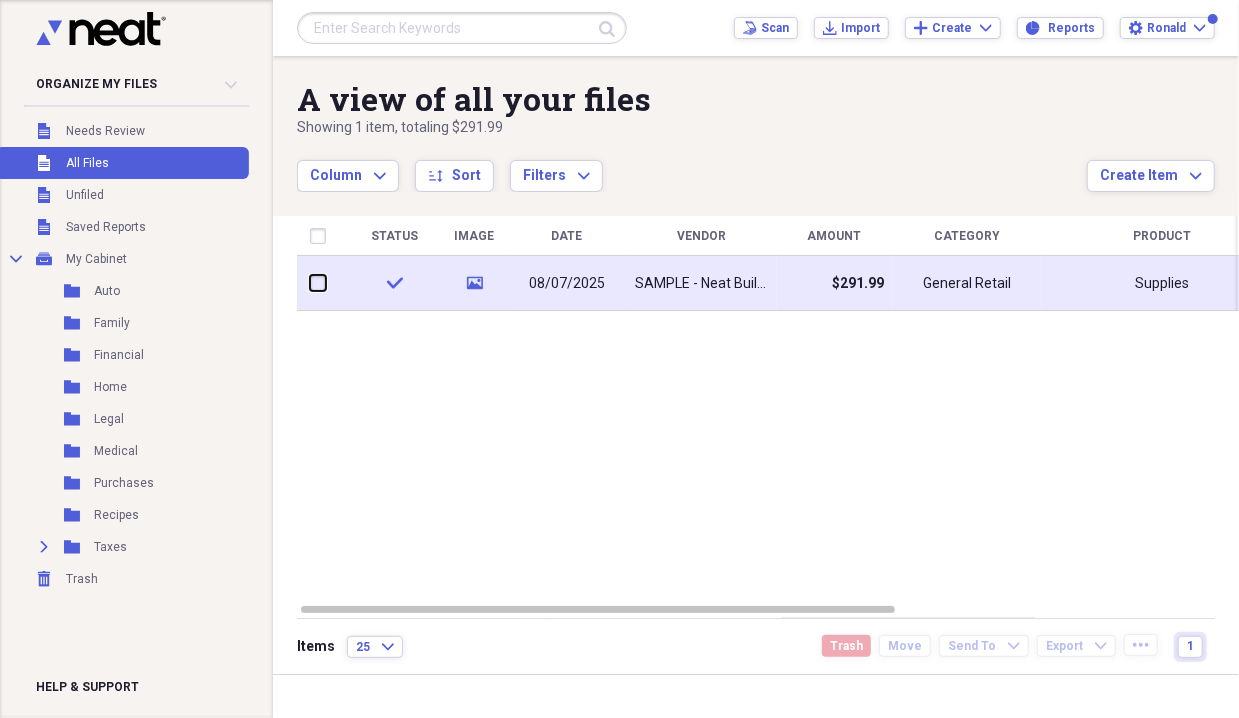 click at bounding box center [310, 283] 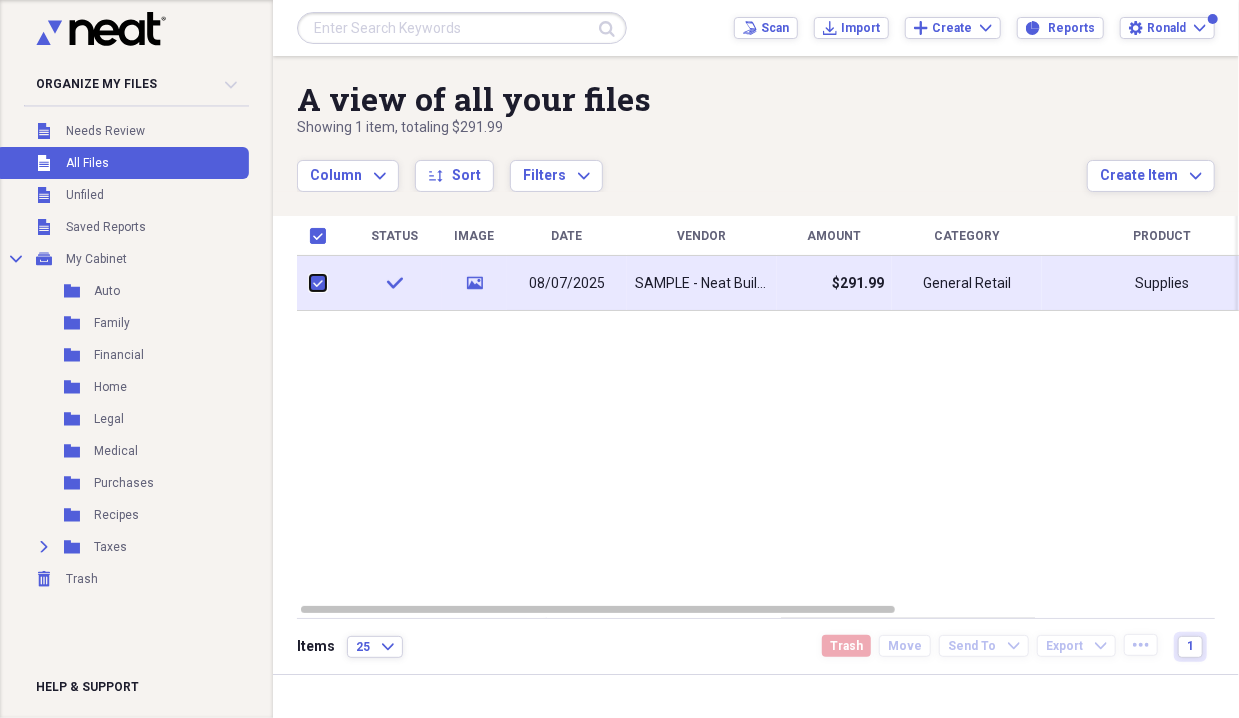 checkbox on "true" 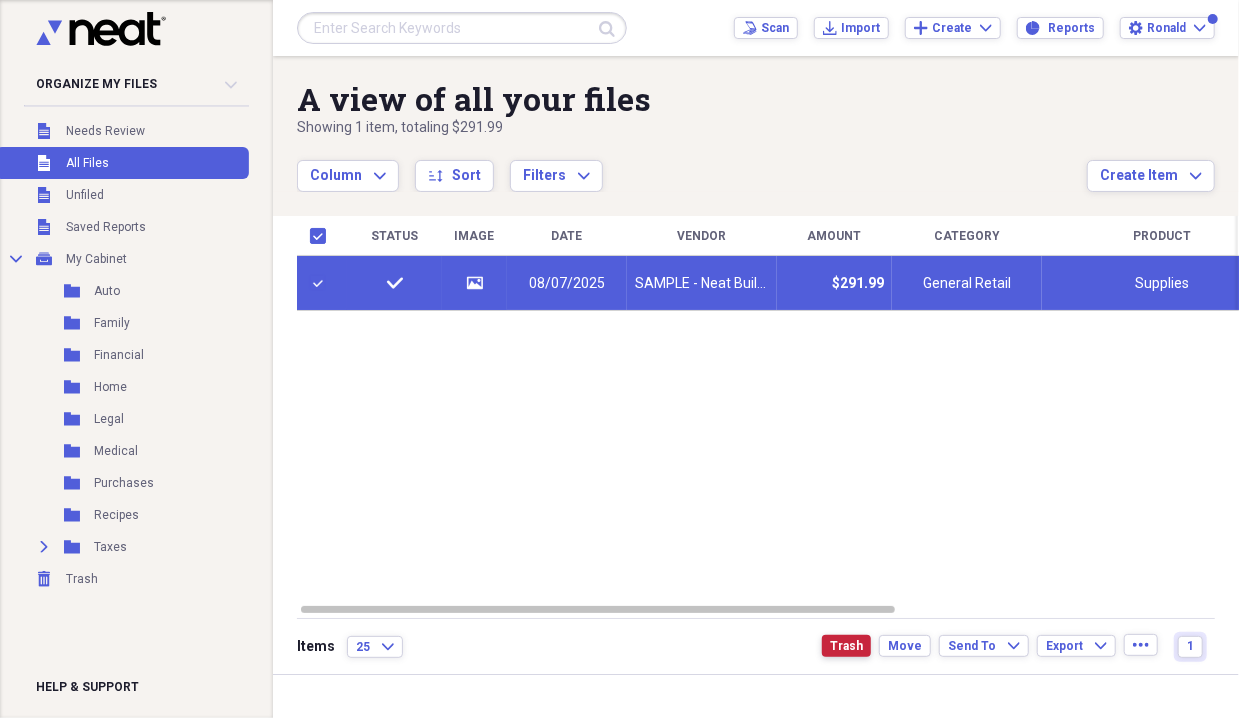 click on "Trash" at bounding box center (846, 646) 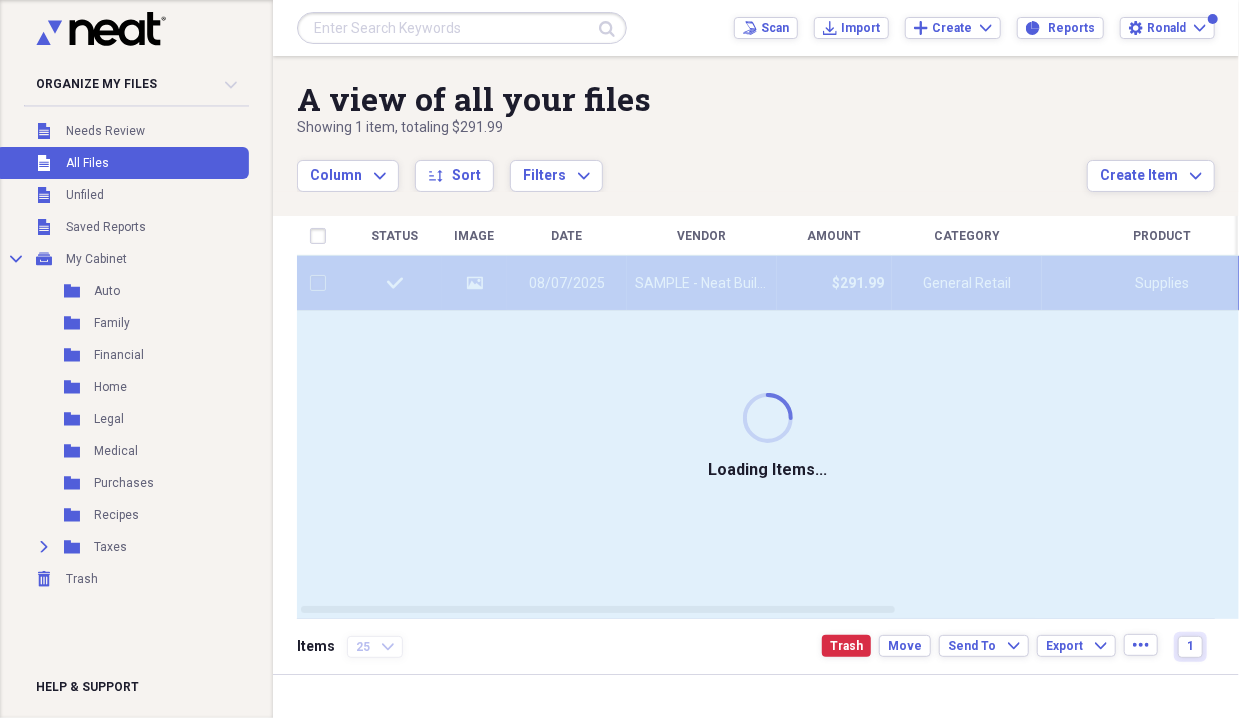 checkbox on "false" 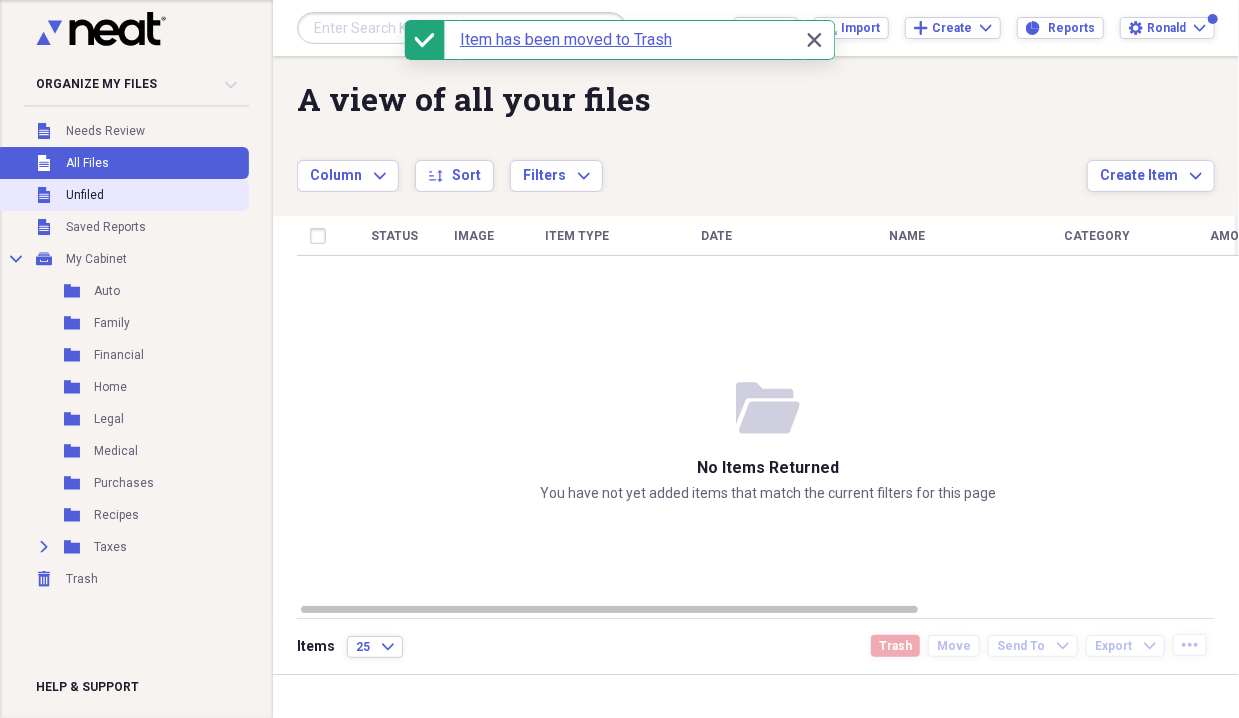 click on "Unfiled" at bounding box center (85, 195) 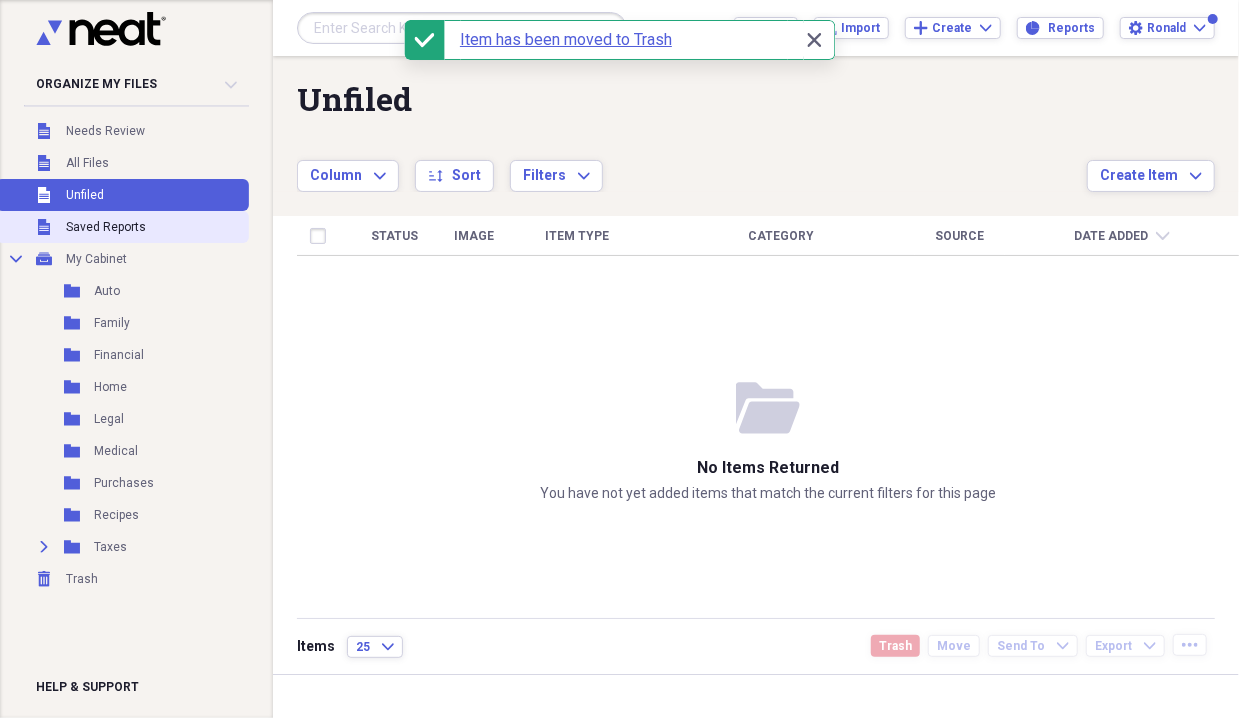 click on "Saved Reports" at bounding box center [106, 227] 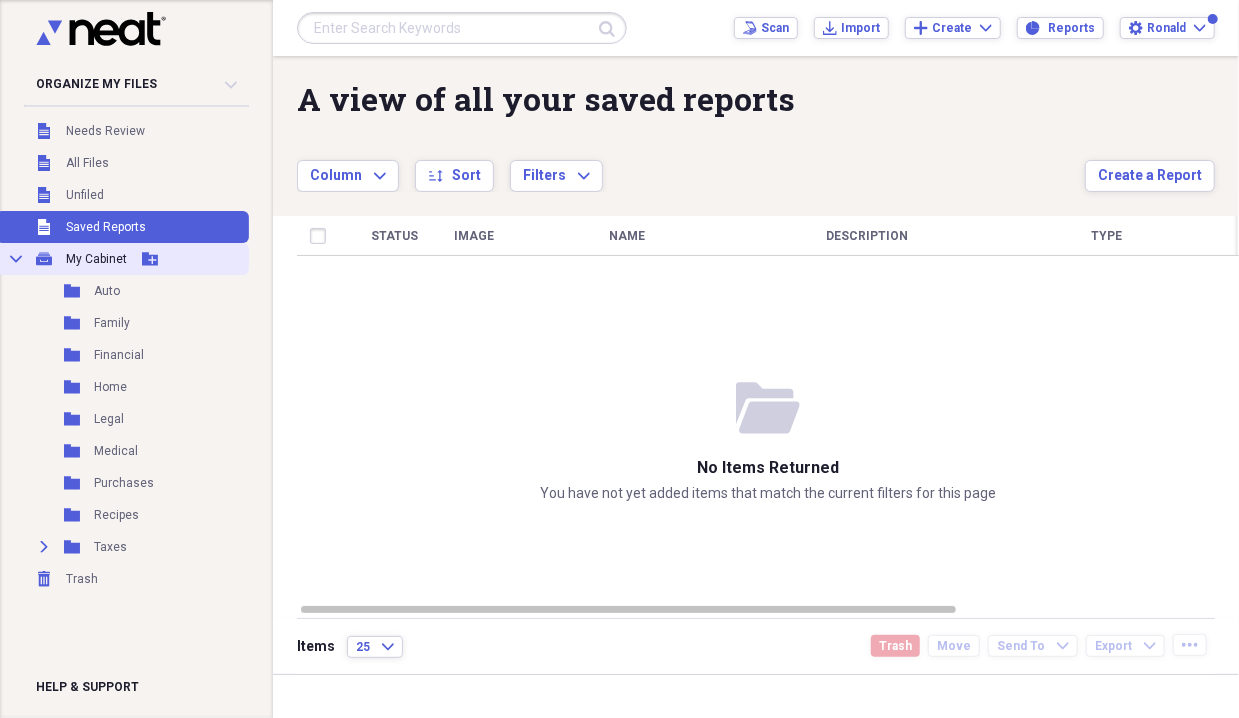 click on "Collapse" at bounding box center [16, 259] 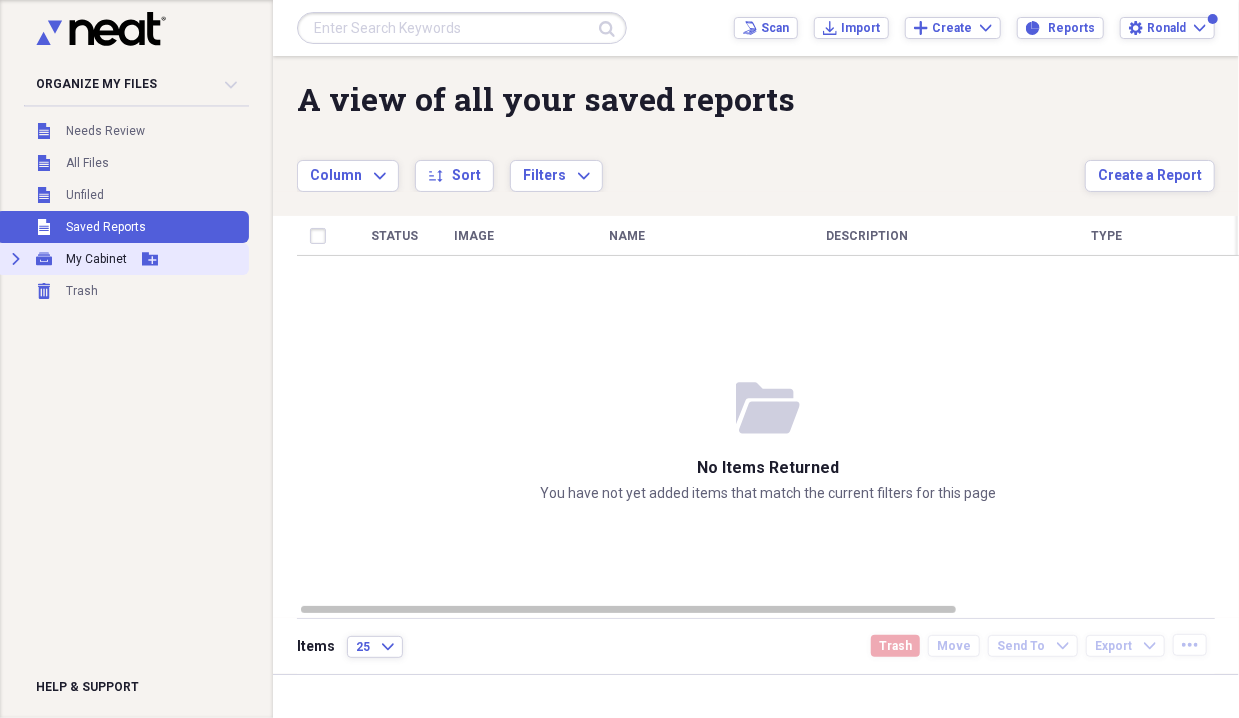 click on "Expand" at bounding box center (16, 259) 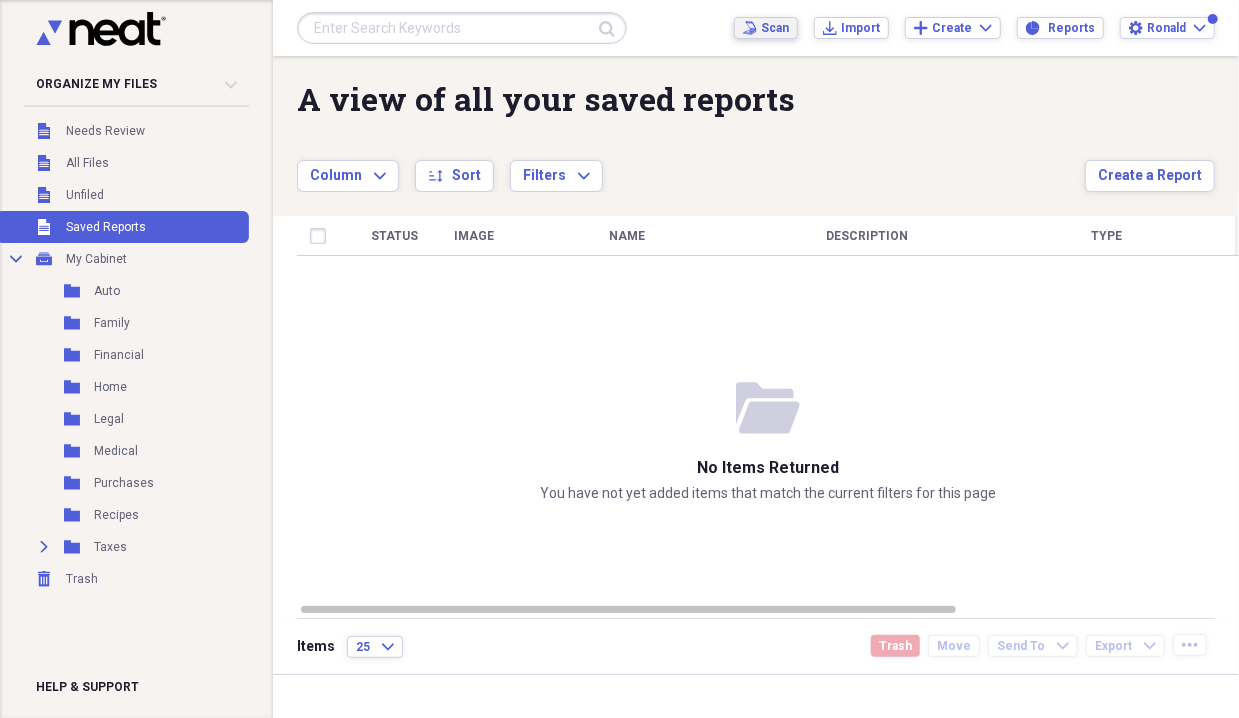 click on "Scan" at bounding box center [775, 28] 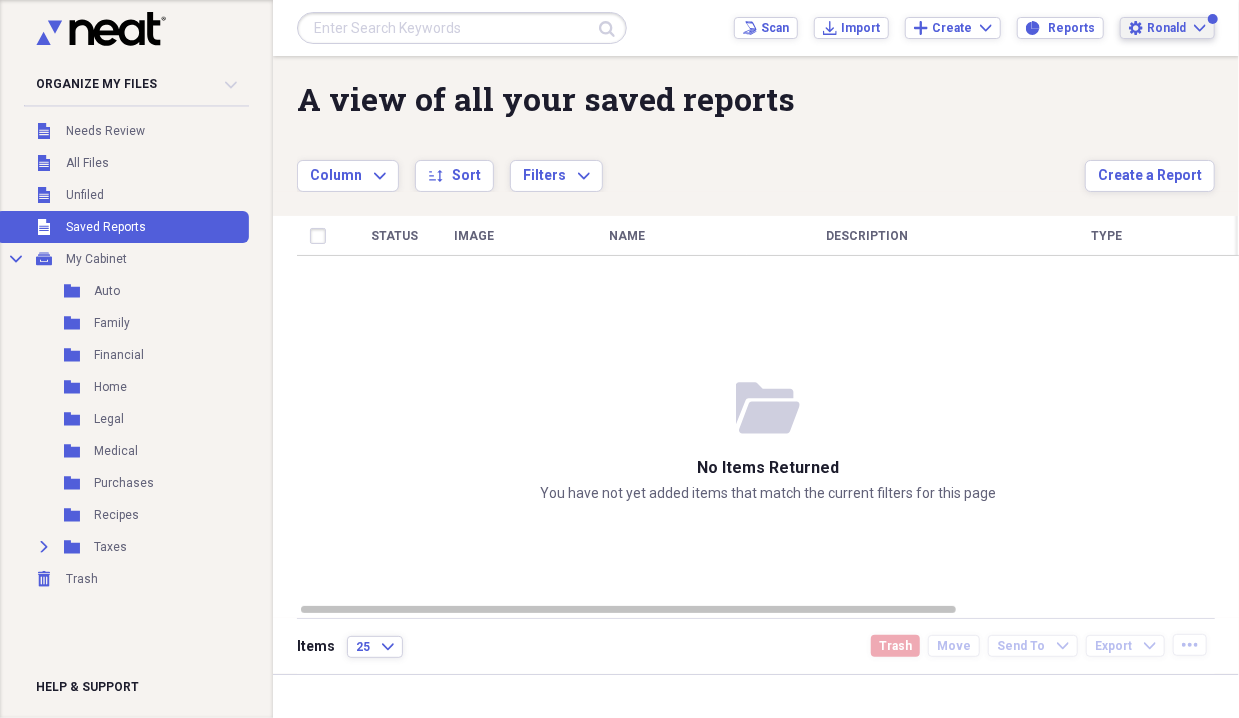 click on "Expand" 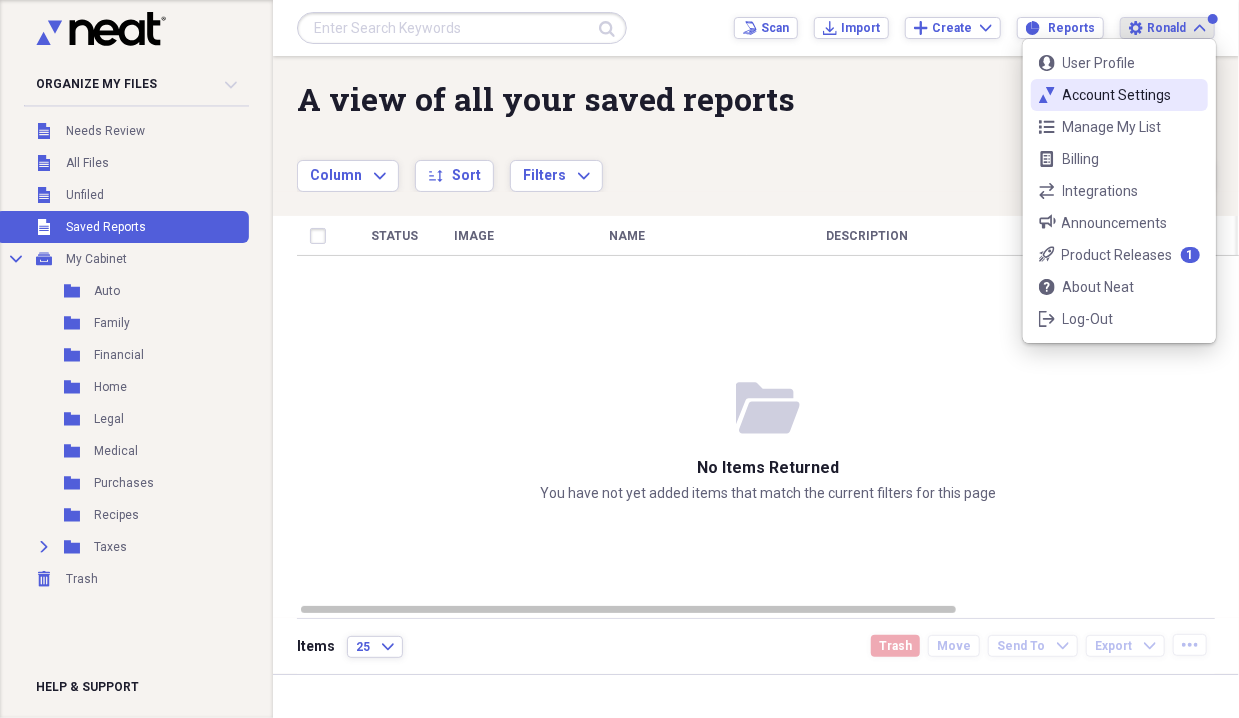 click on "Account Settings" at bounding box center (1119, 95) 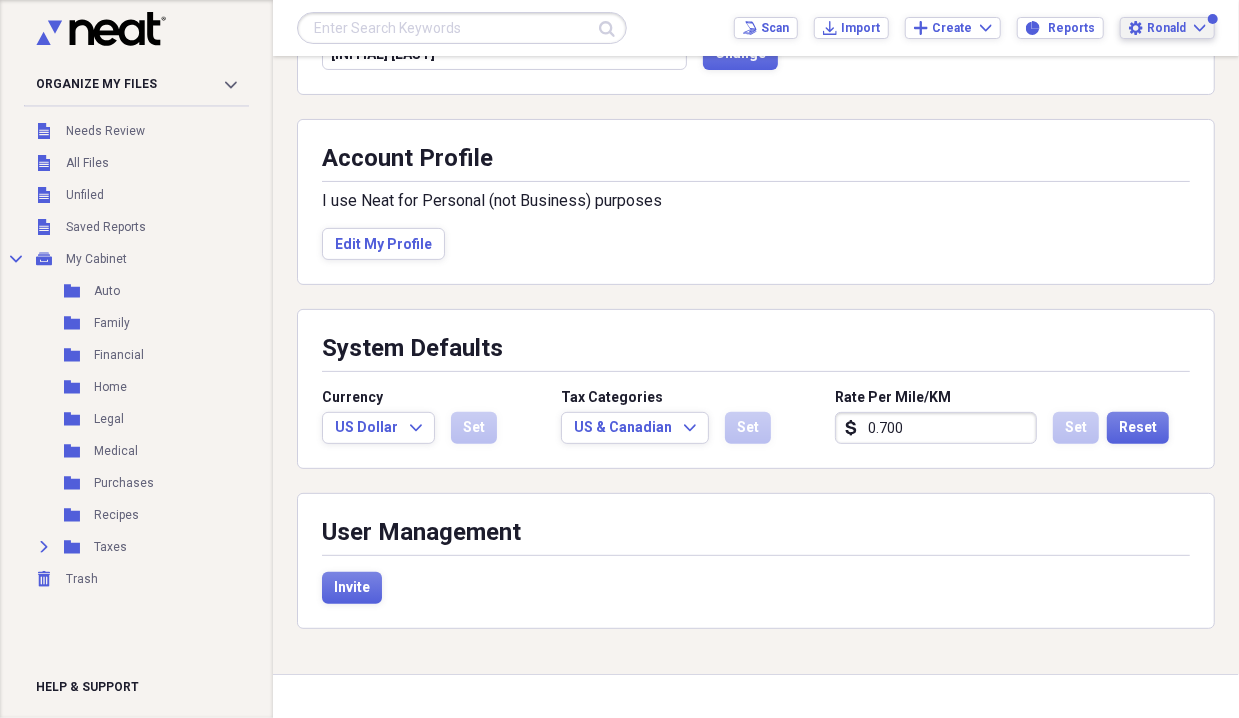 scroll, scrollTop: 0, scrollLeft: 0, axis: both 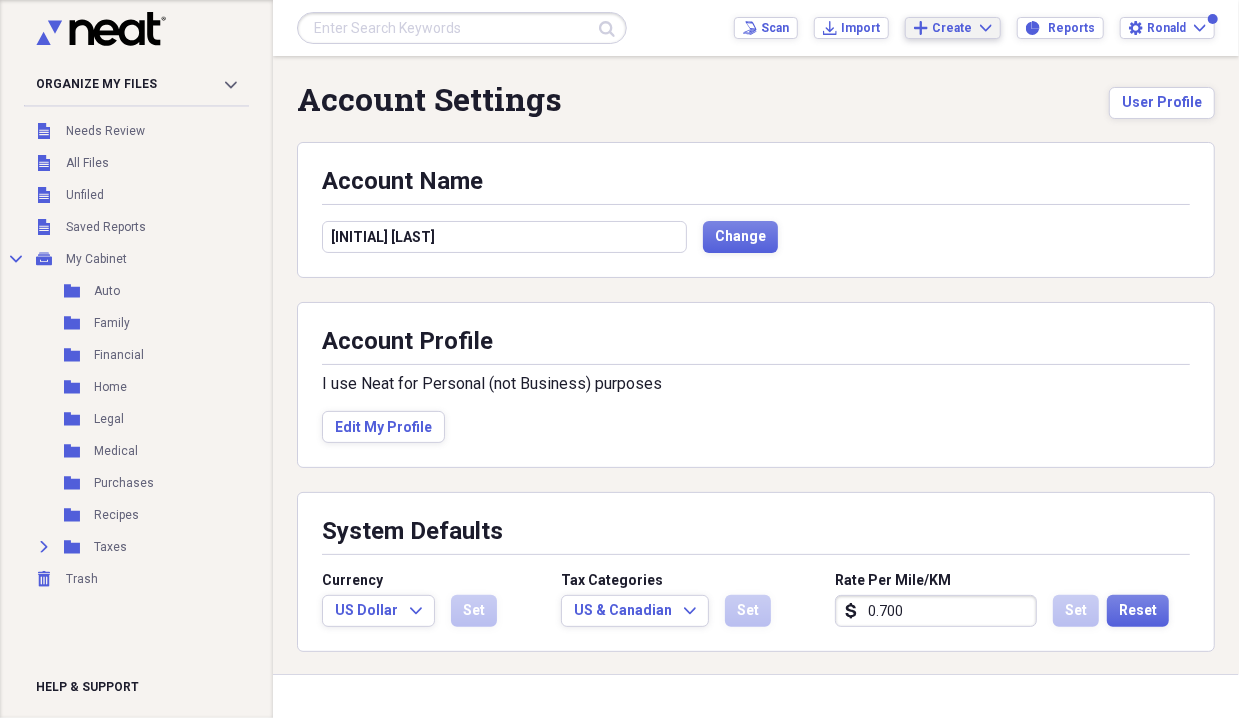 click on "Expand" 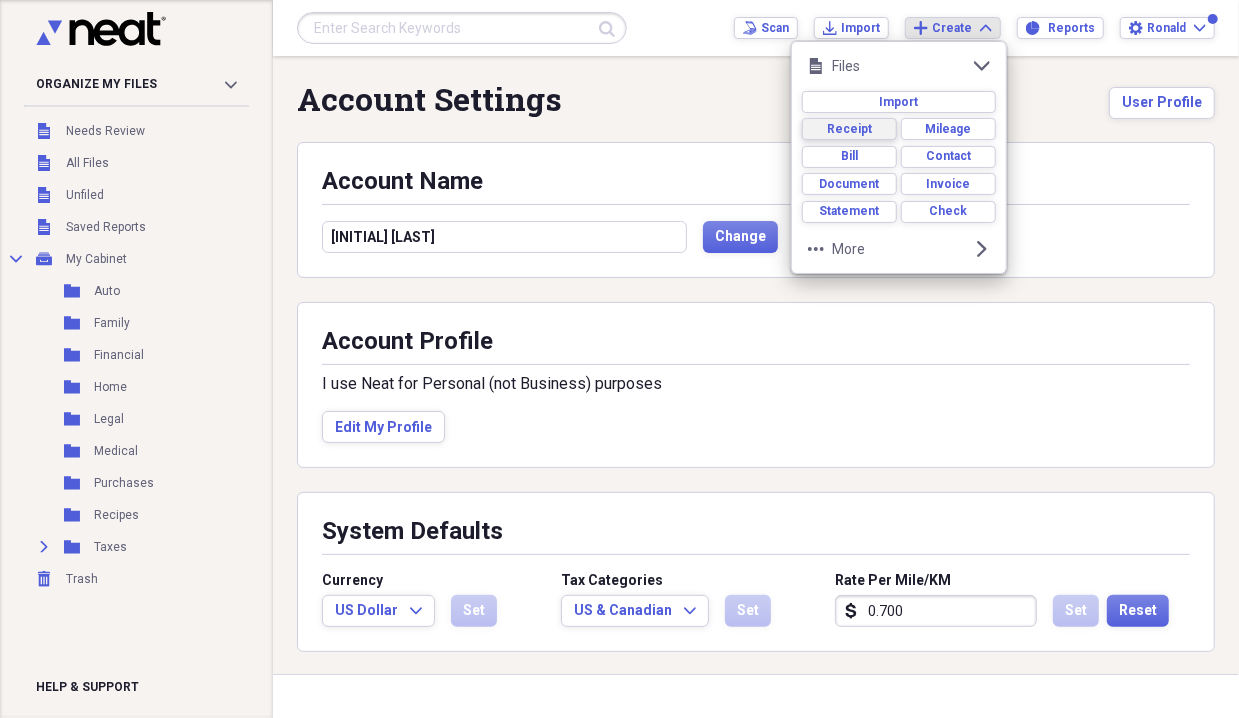 click on "Receipt" at bounding box center (849, 129) 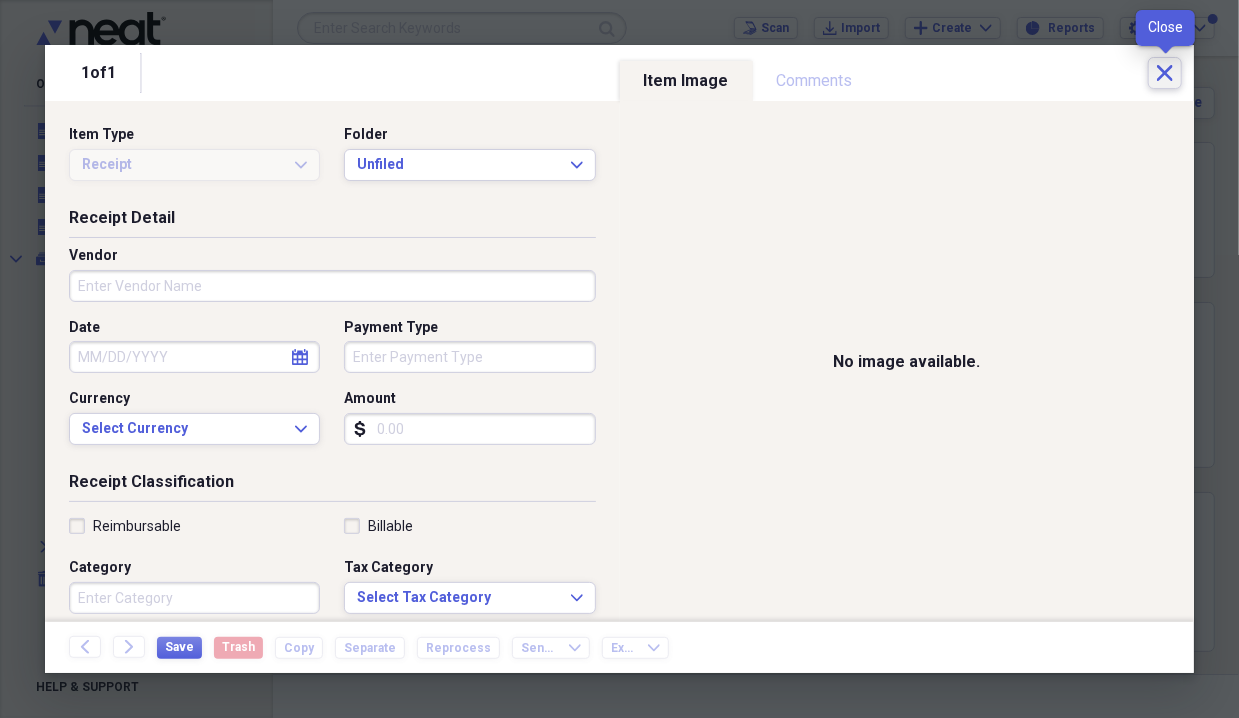 click 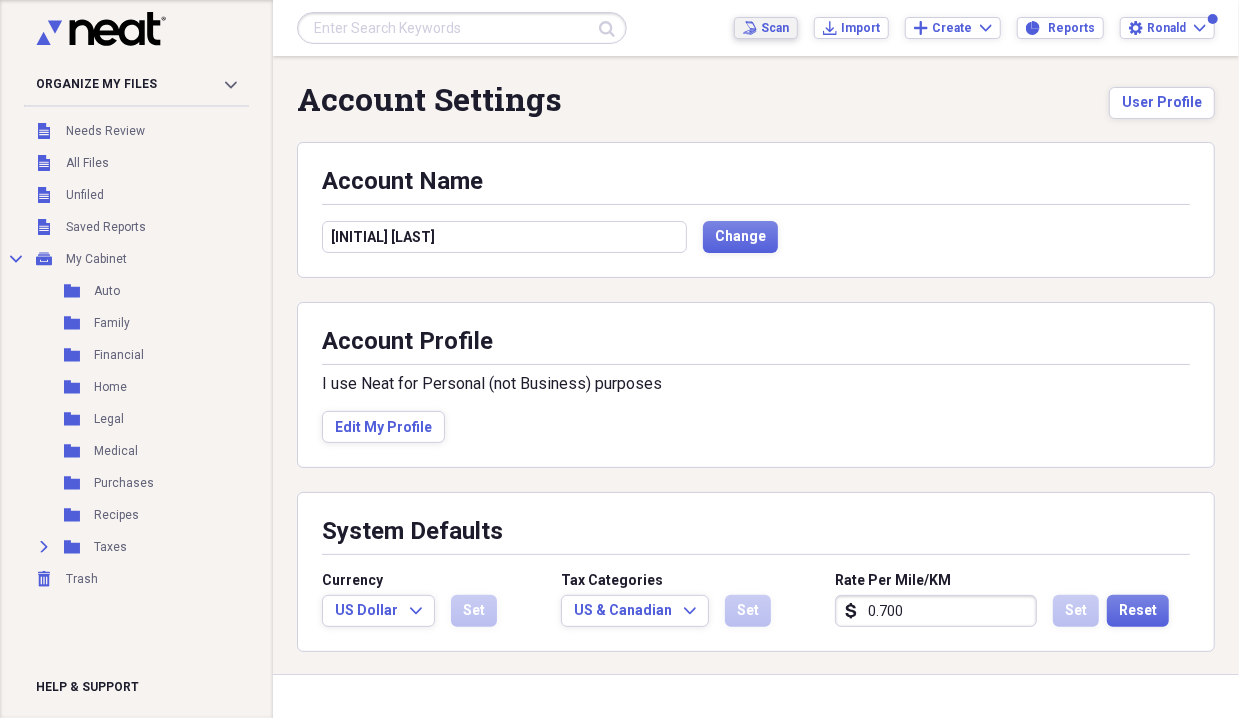 click on "Scan" at bounding box center [775, 28] 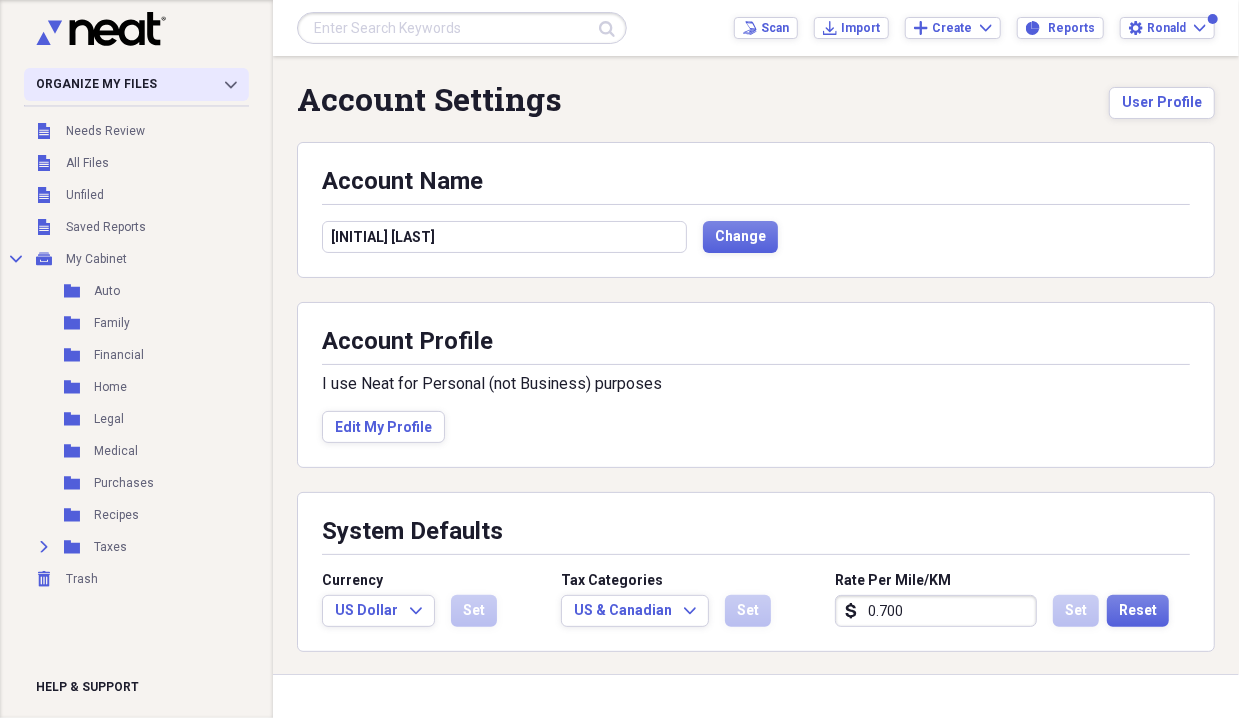 click on "Organize My Files Collapse" at bounding box center (136, 84) 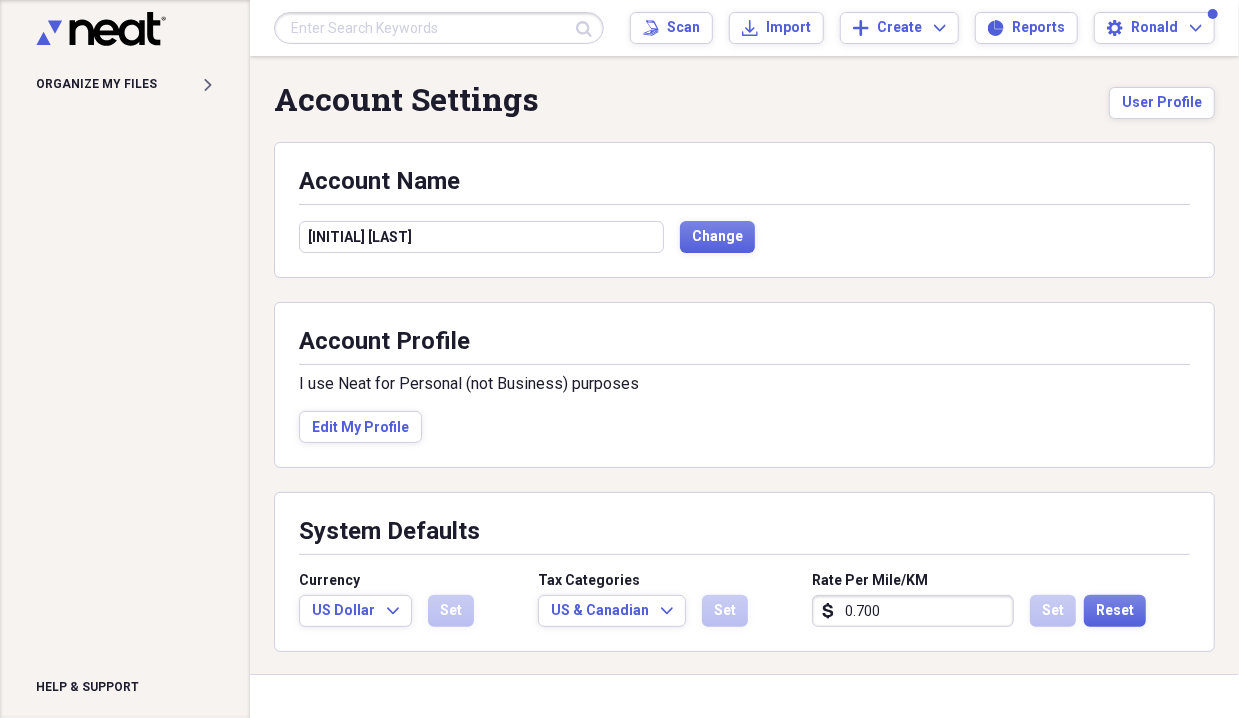 scroll, scrollTop: 183, scrollLeft: 0, axis: vertical 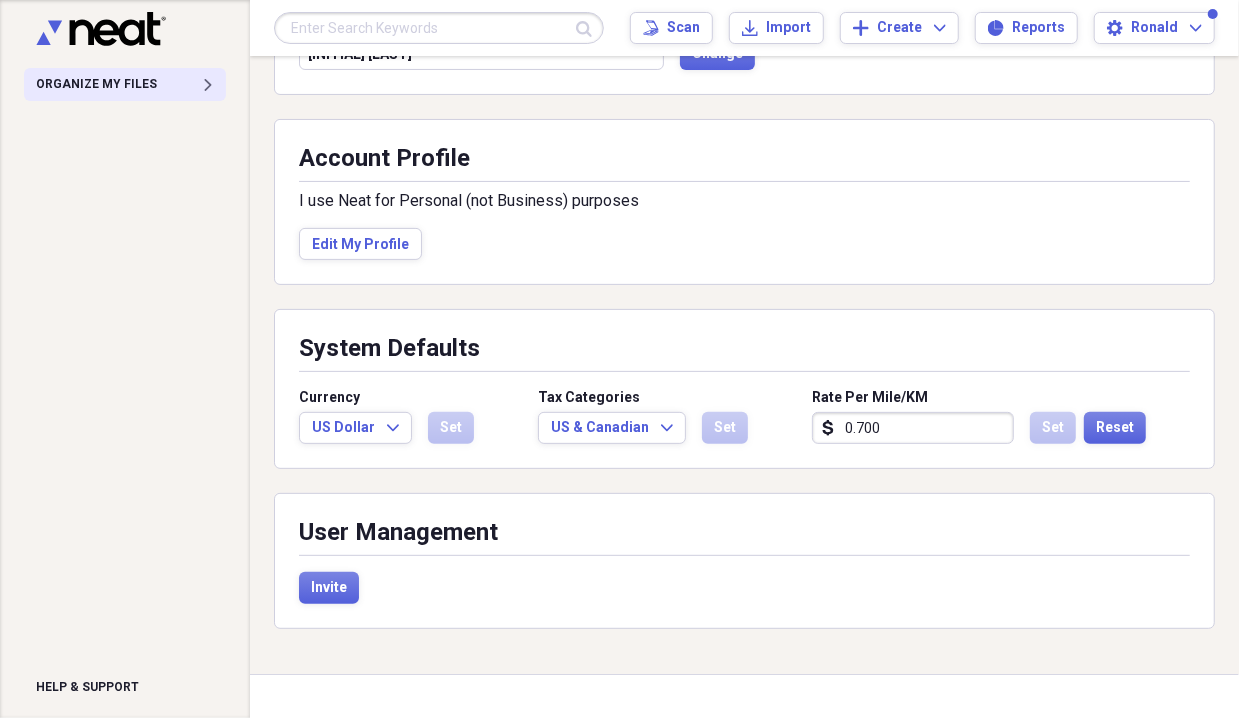 click on "Organize My Files Expand" at bounding box center (125, 84) 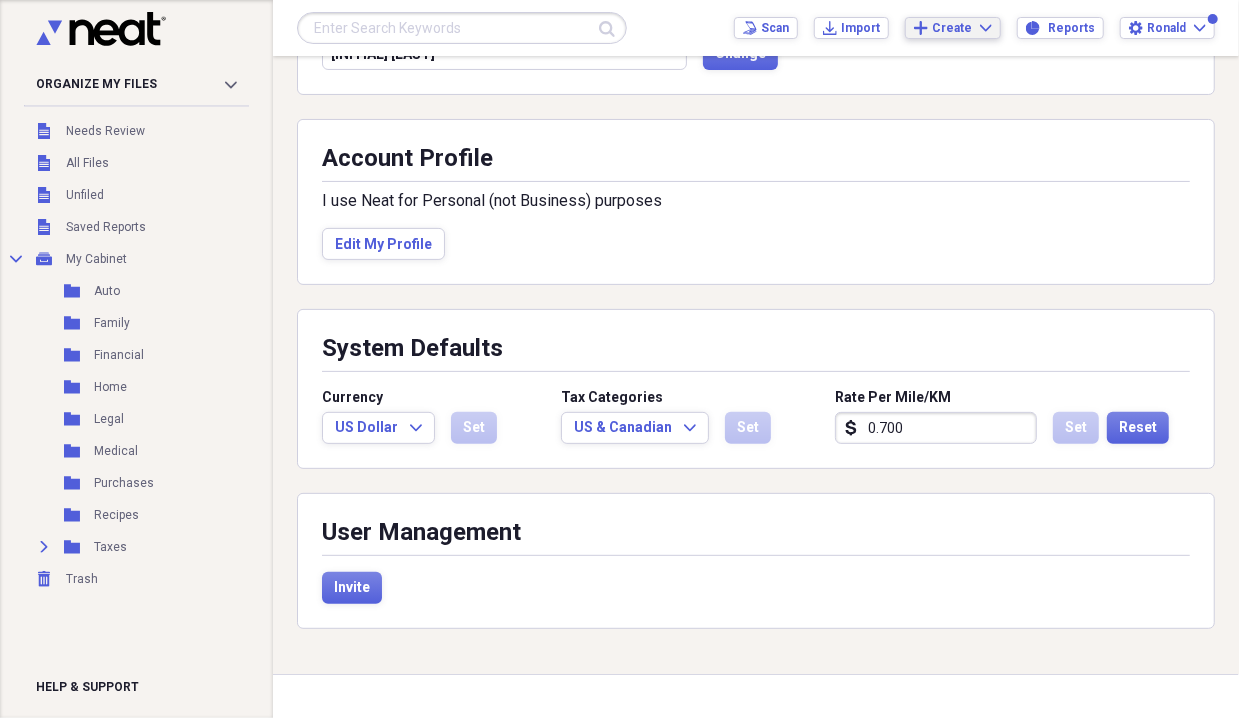 click 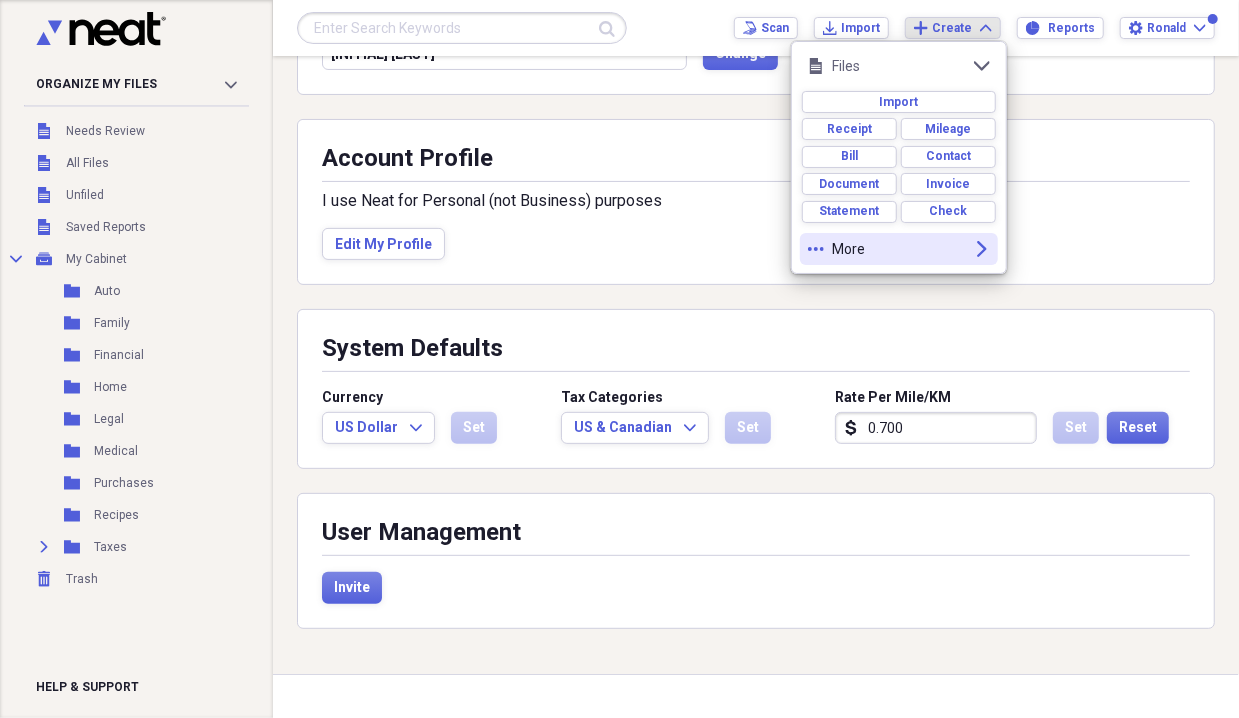 click on "more More expand" at bounding box center (899, 249) 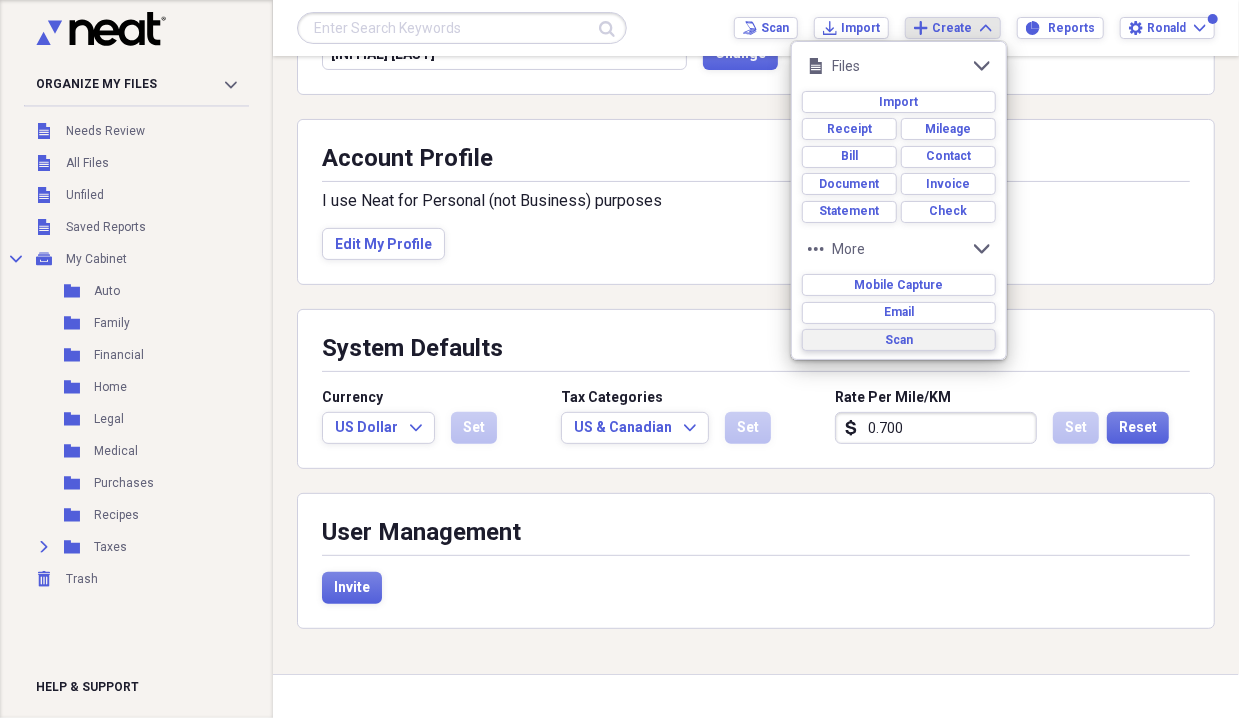 click on "Scan" at bounding box center (899, 340) 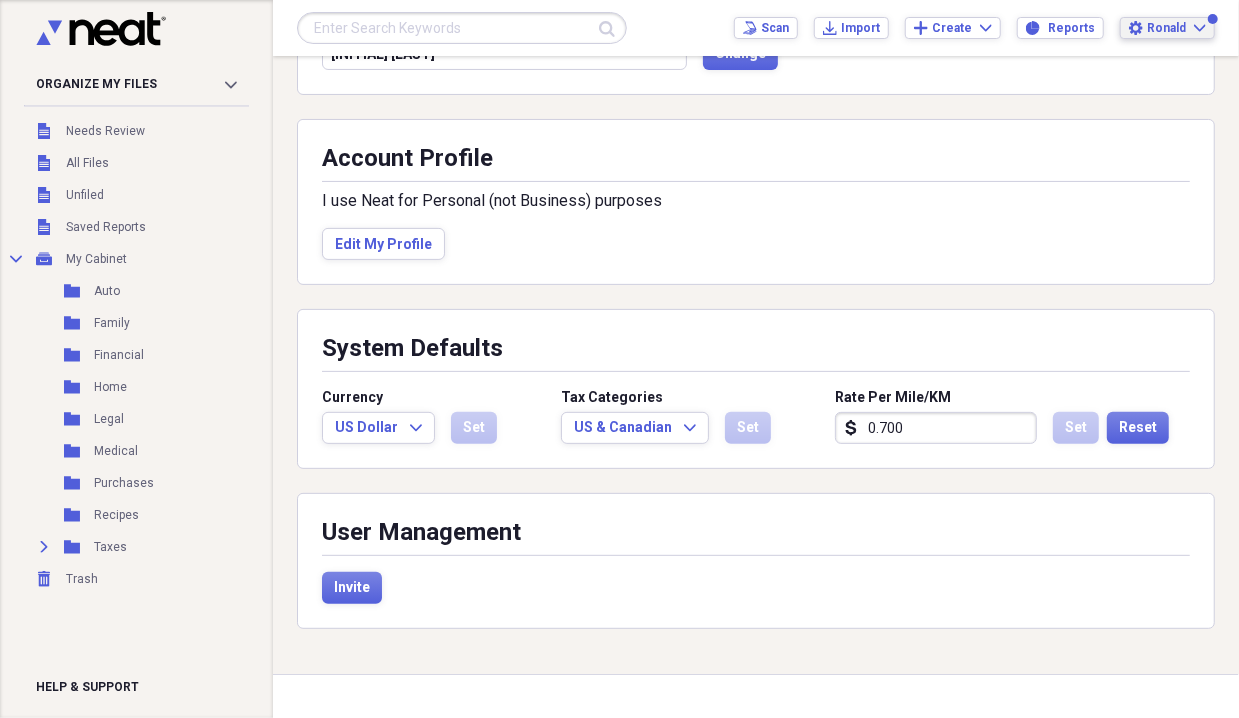 click on "Expand" 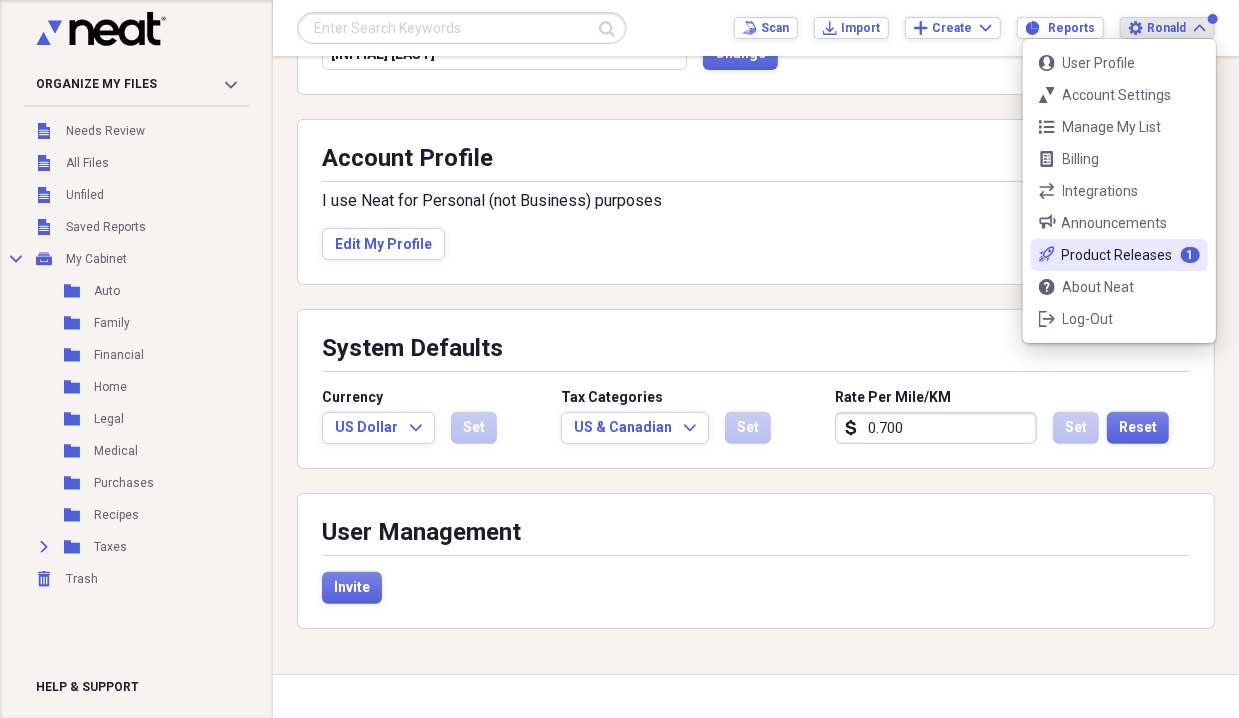 click on "Product Releases" at bounding box center [1117, 255] 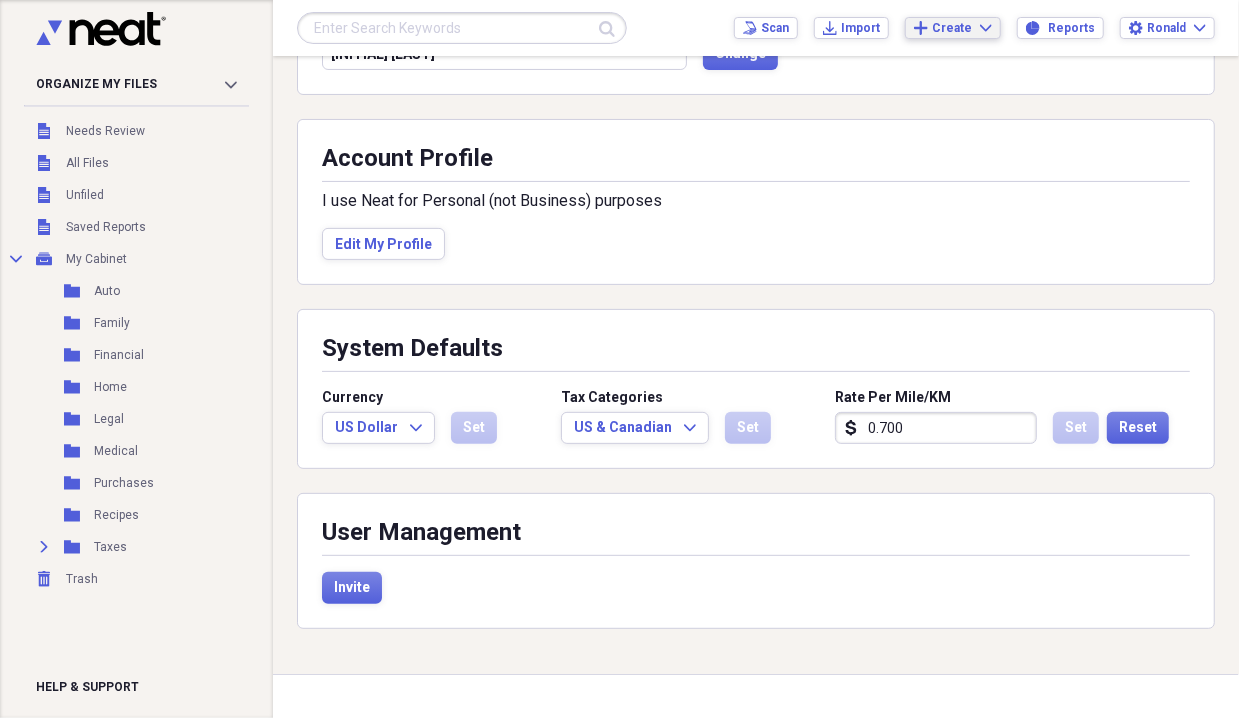 click on "Expand" 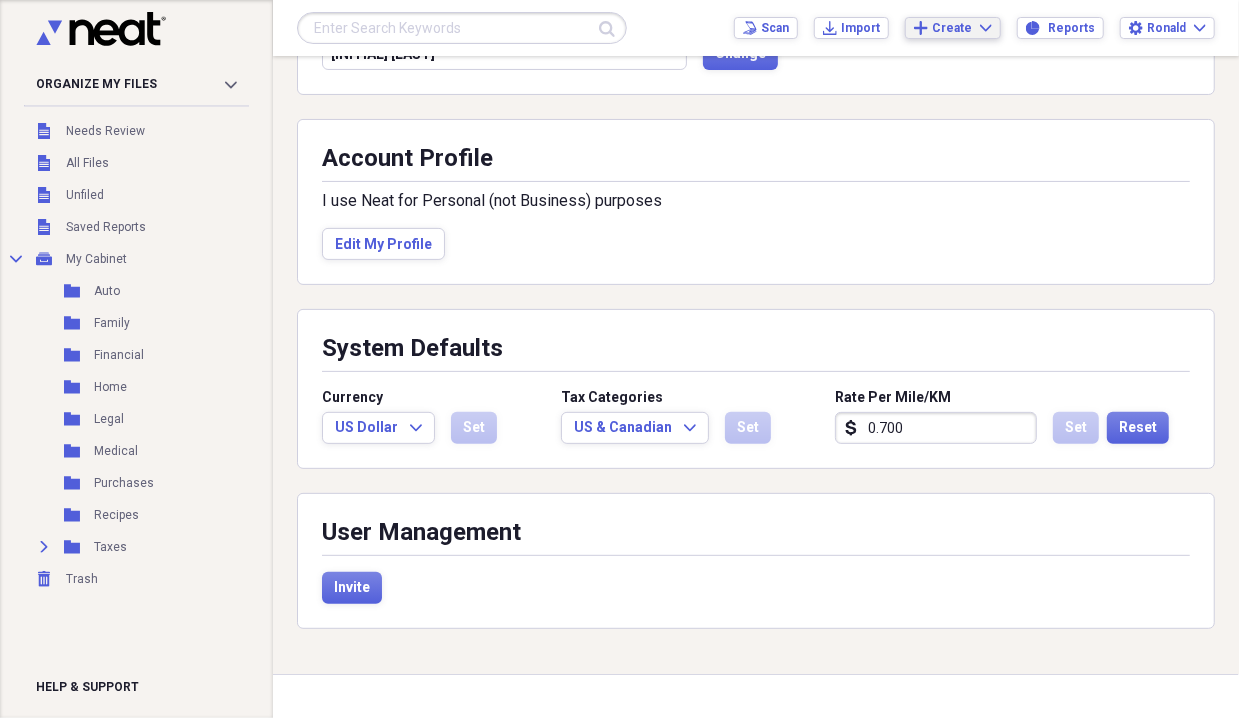 click on "Account Settings User Profile Account Name R. Keaton Change Account Profile I use Neat for Personal (not Business) purposes Edit My Profile System Defaults Currency US Dollar Expand Set Tax Categories US & Canadian Expand Set Rate Per Mile/KM dollar-sign 0.700 Set Reset User Management Invite" at bounding box center (756, 275) 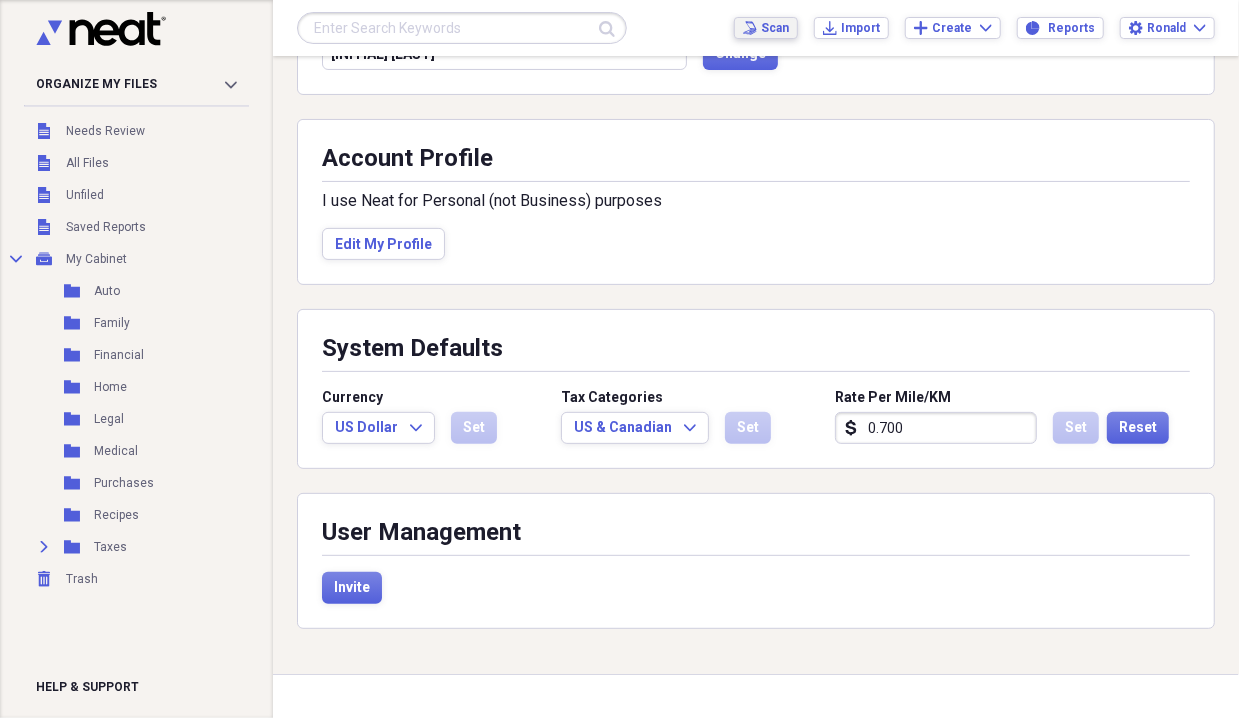click on "Scan" at bounding box center (775, 28) 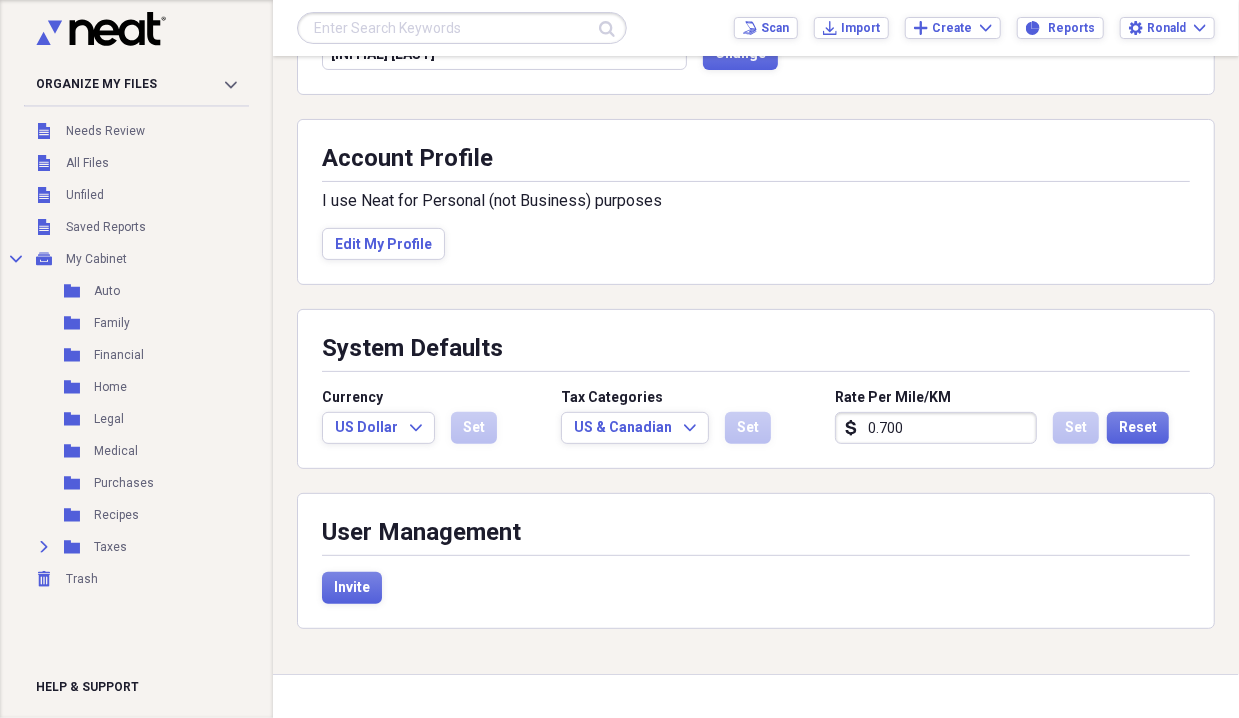 scroll, scrollTop: 0, scrollLeft: 0, axis: both 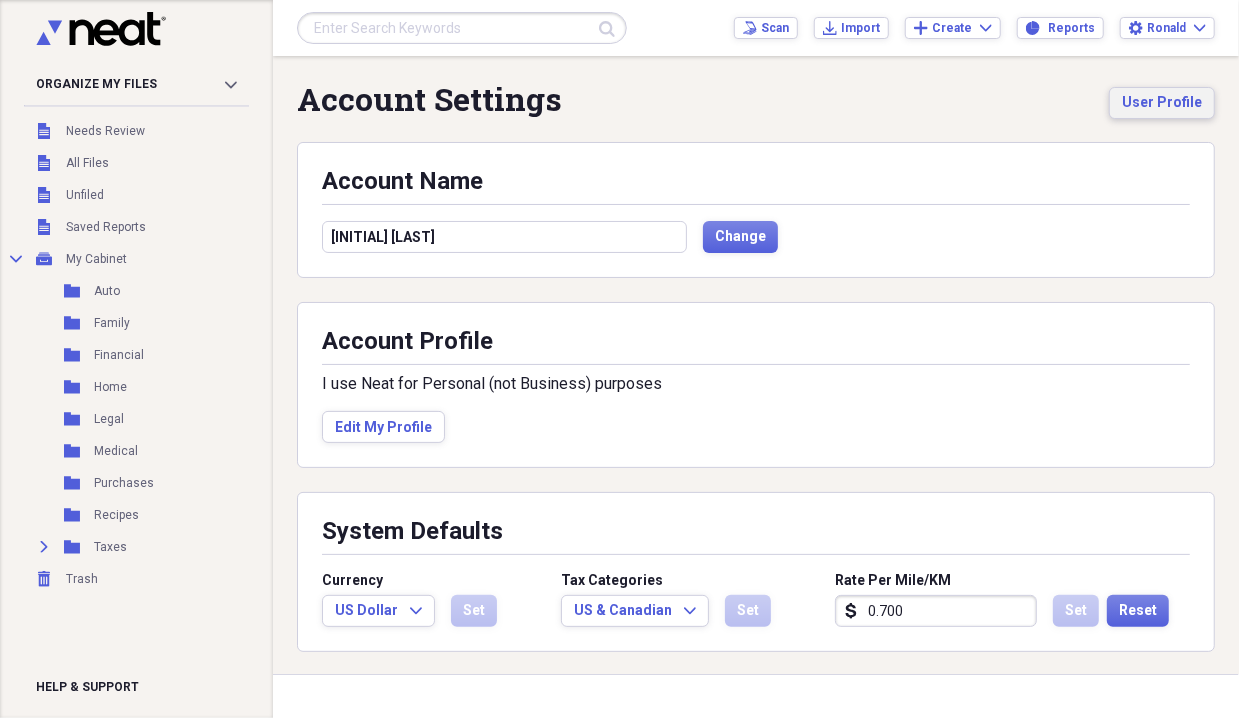 click on "User Profile" at bounding box center (1162, 103) 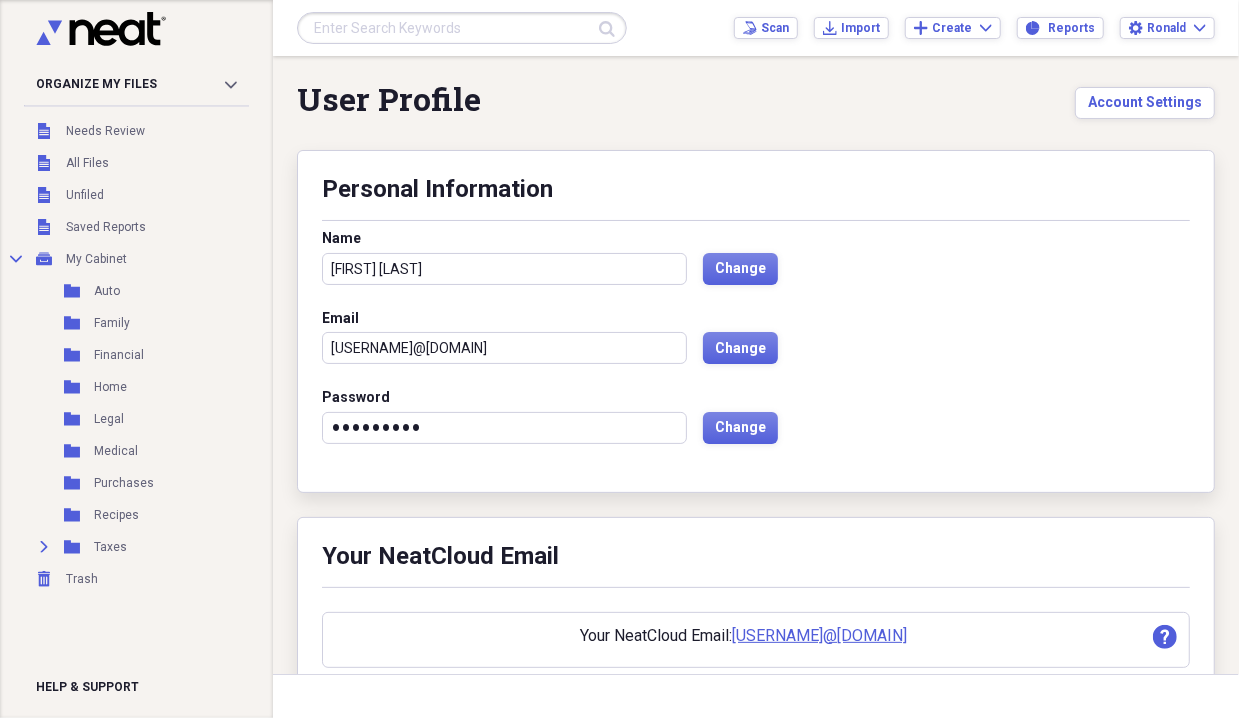 scroll, scrollTop: 164, scrollLeft: 0, axis: vertical 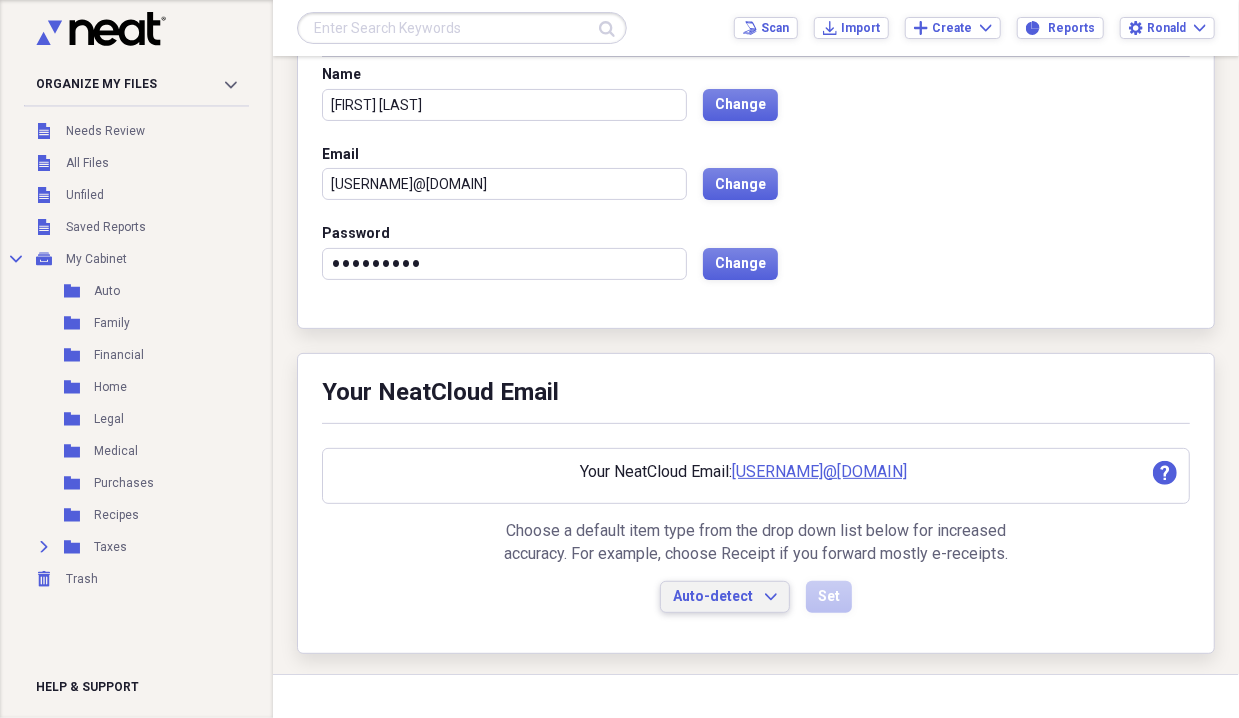 click on "Auto-detect" at bounding box center (713, 597) 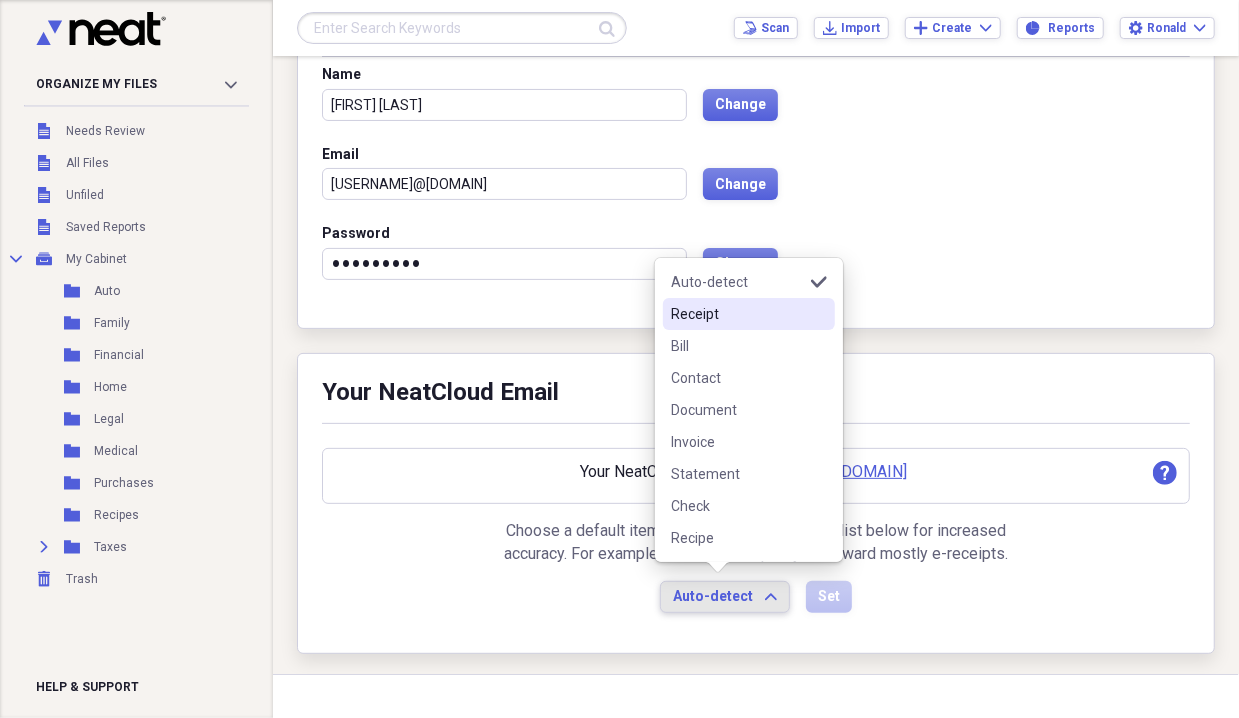 click on "Receipt" at bounding box center (737, 314) 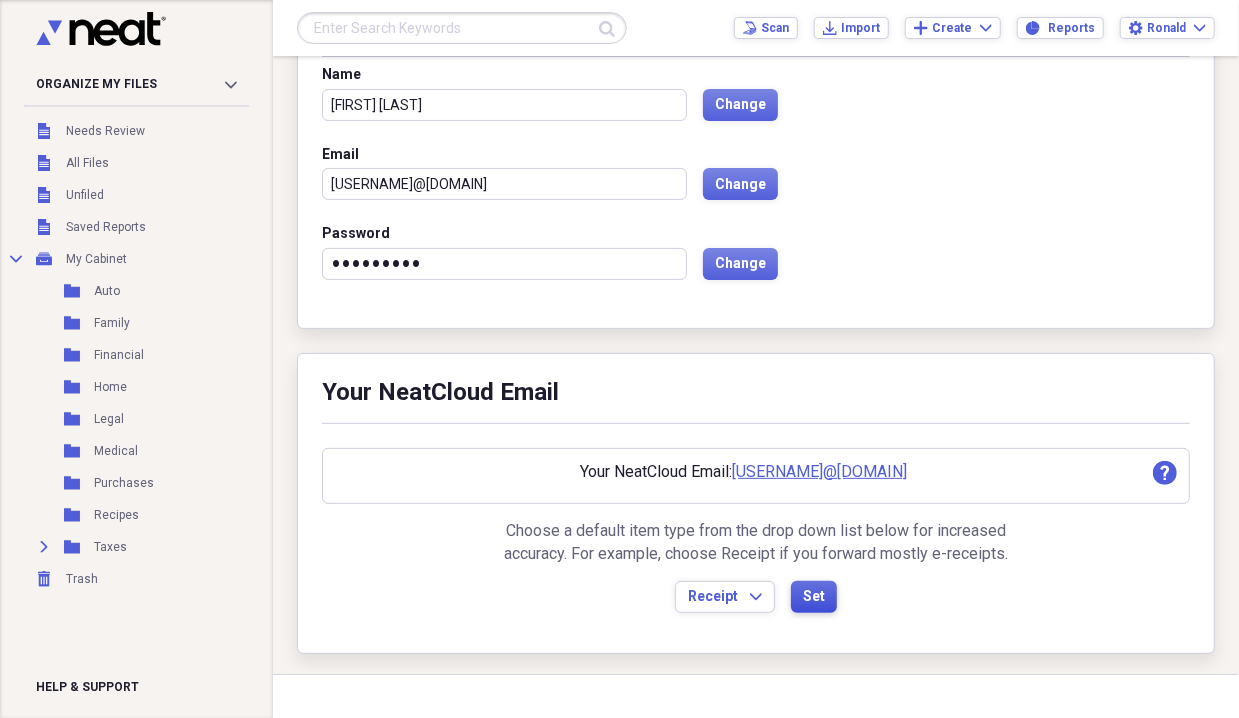 click on "Set" at bounding box center (814, 597) 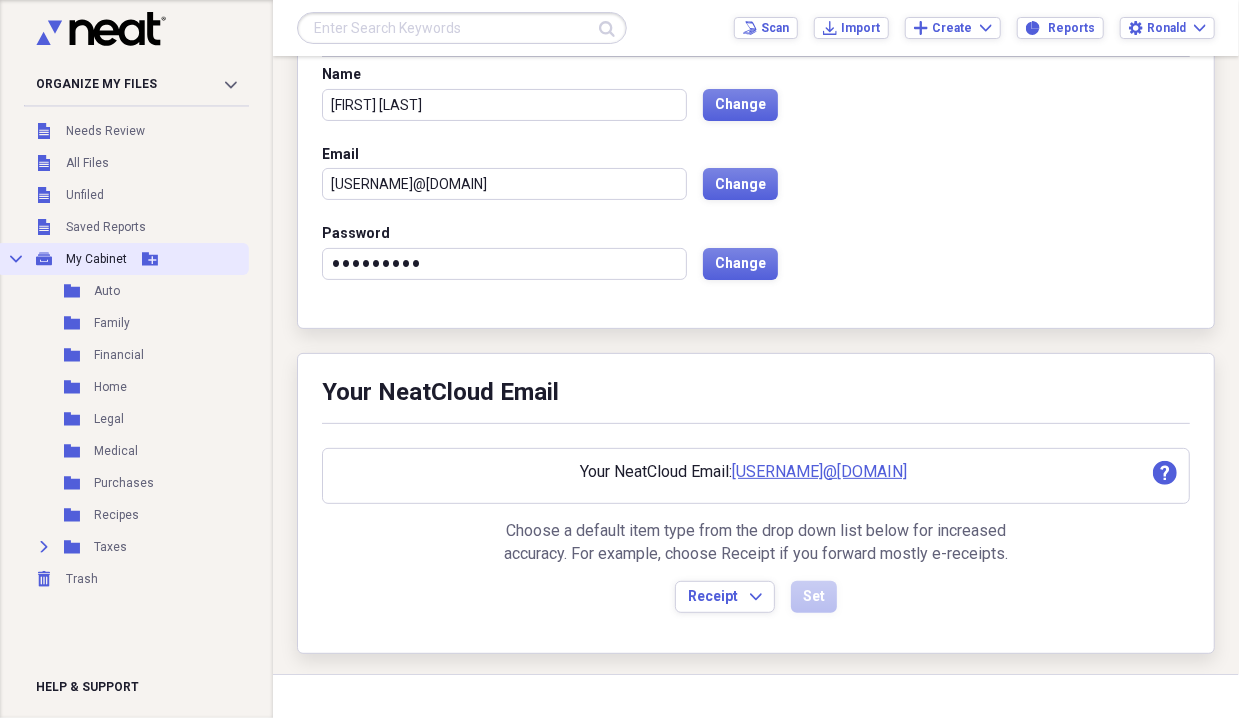 click on "Collapse" 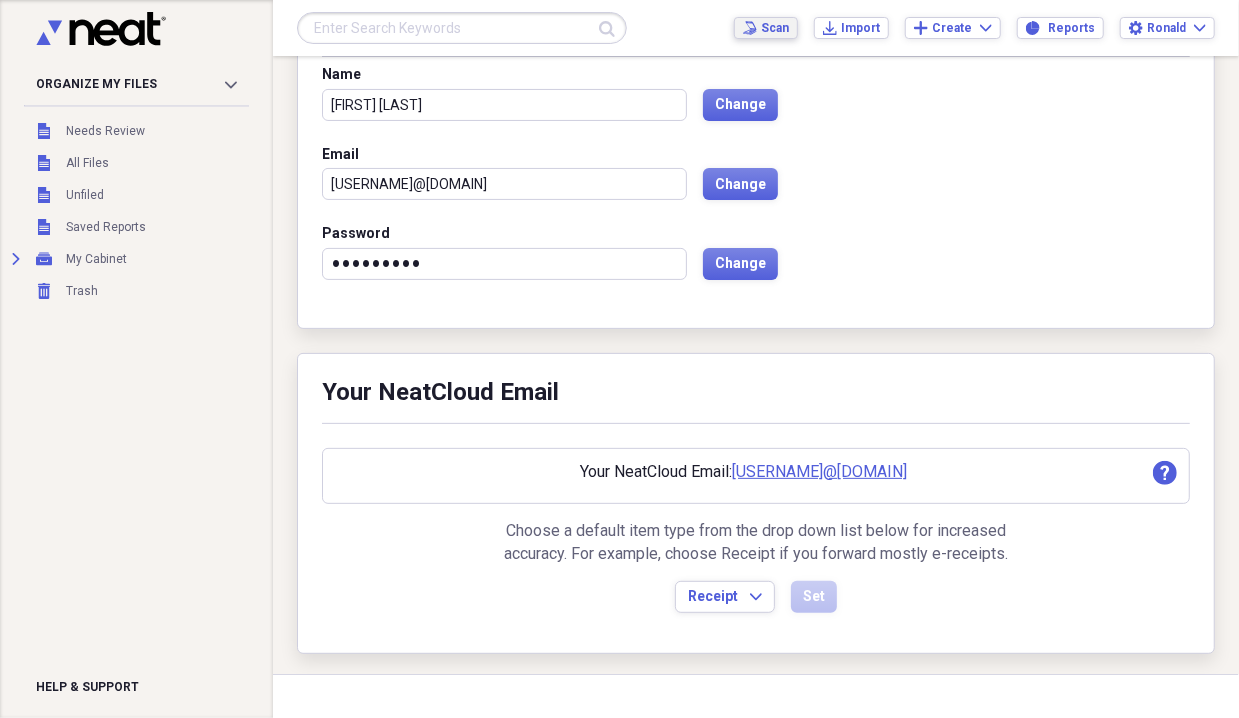 click on "Scan" at bounding box center [775, 28] 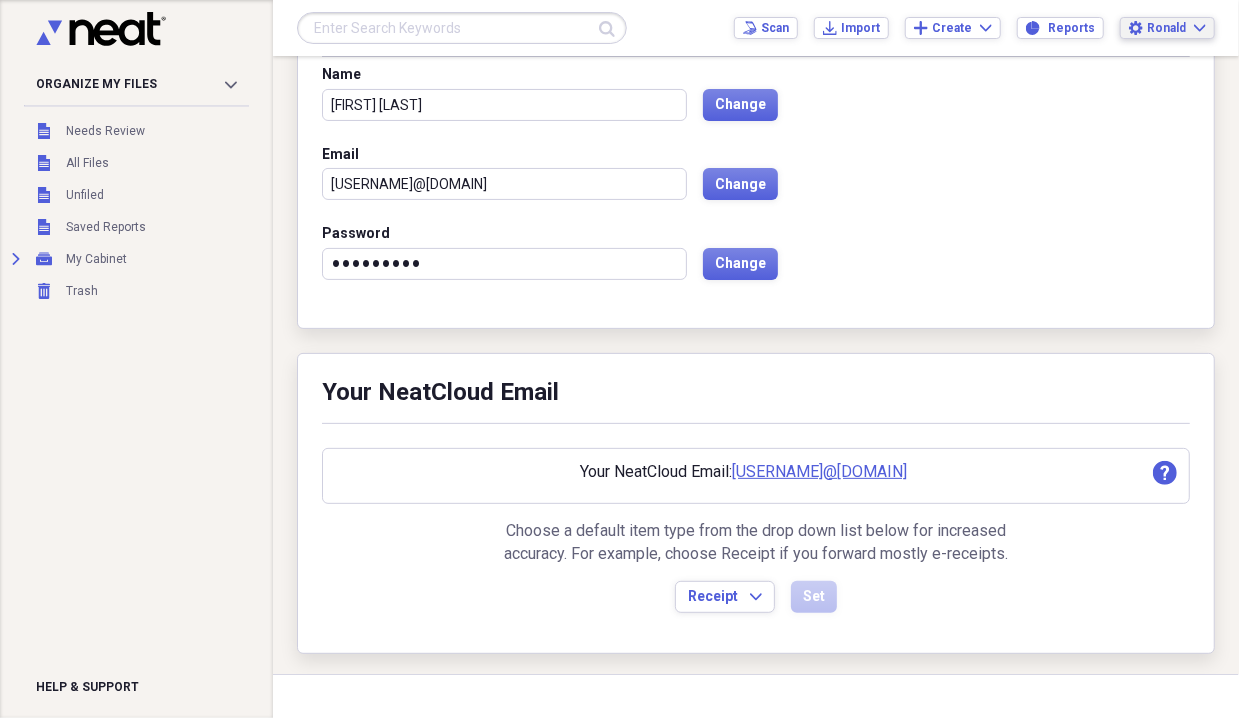 click on "Ronald Expand" at bounding box center [1176, 28] 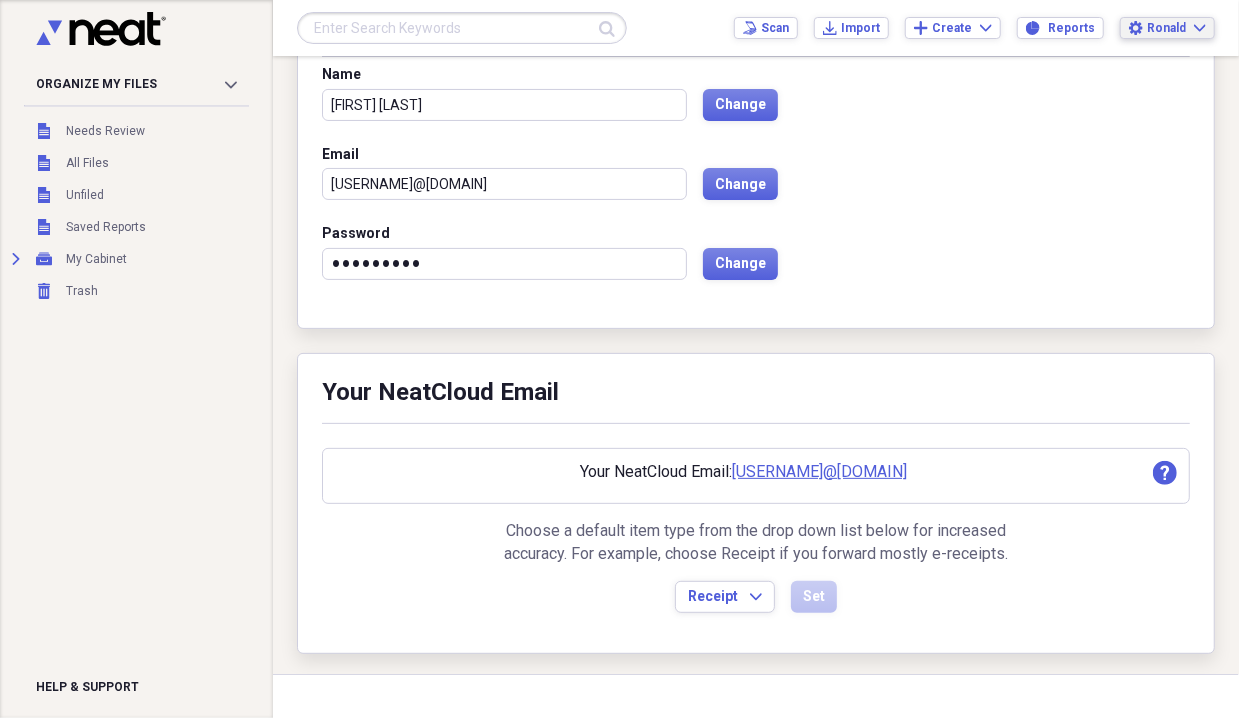 click on "Email ron-007@comcast.net Change" at bounding box center [756, 185] 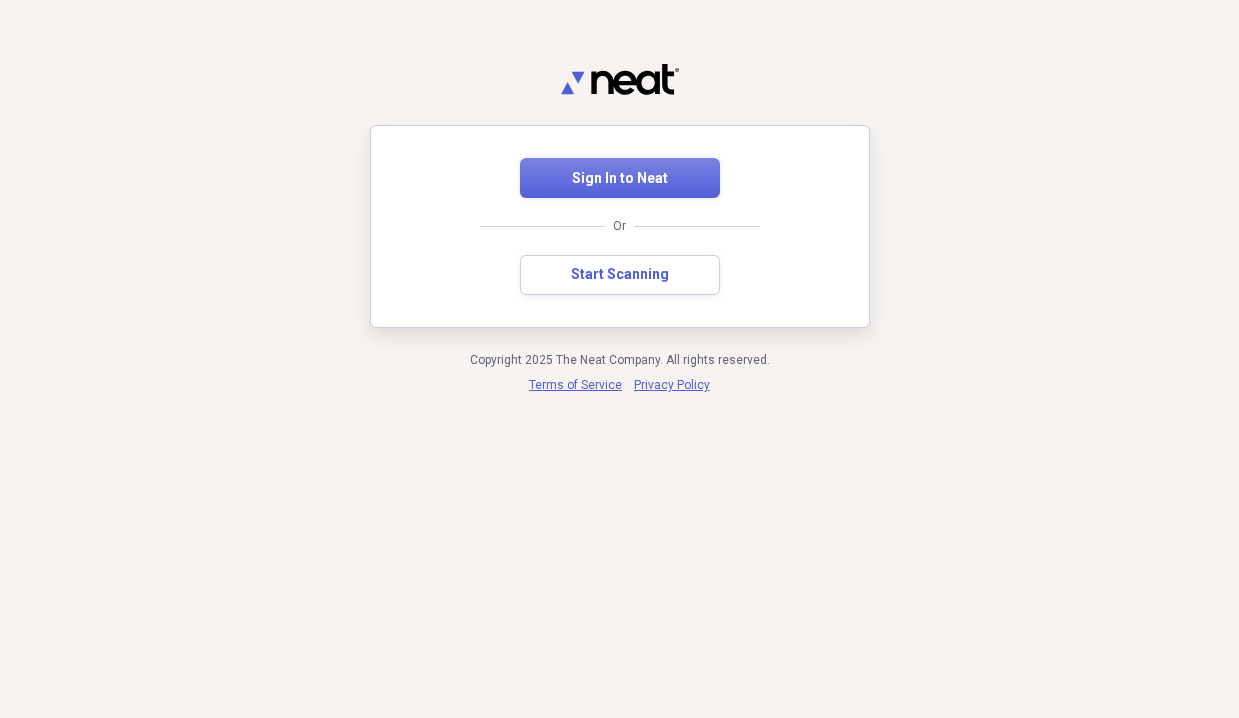 scroll, scrollTop: 0, scrollLeft: 0, axis: both 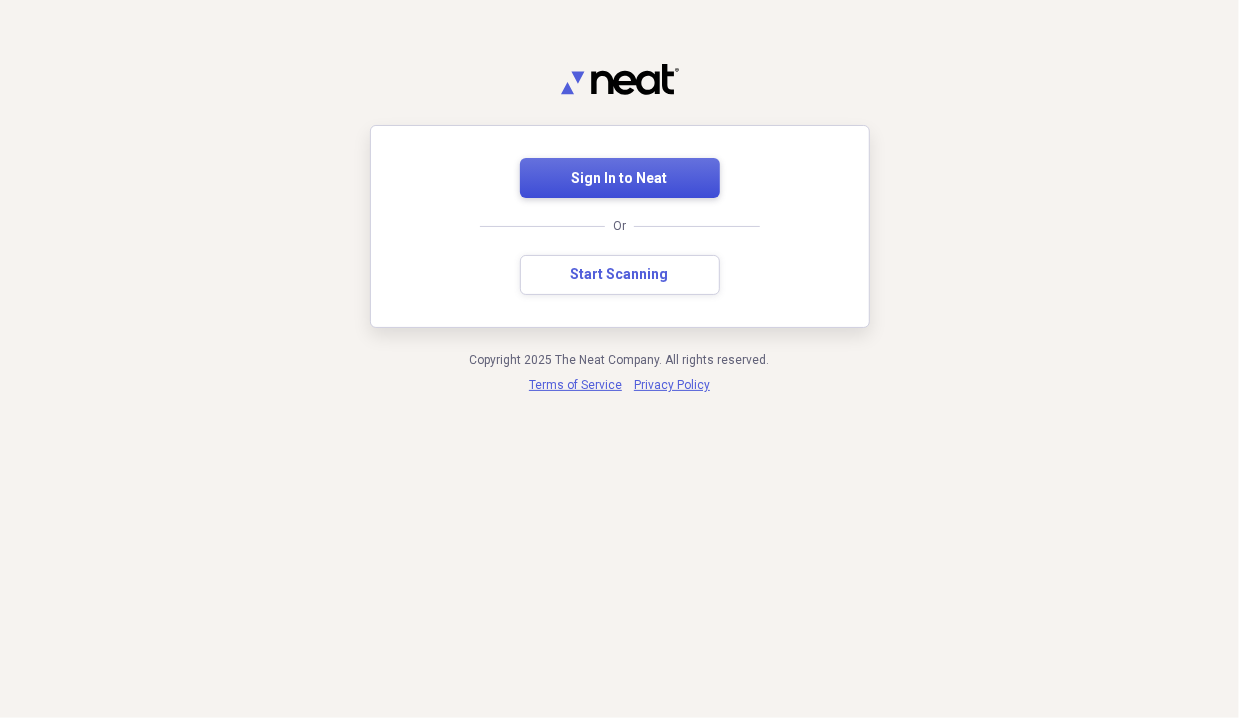click on "Sign In to Neat" at bounding box center [620, 179] 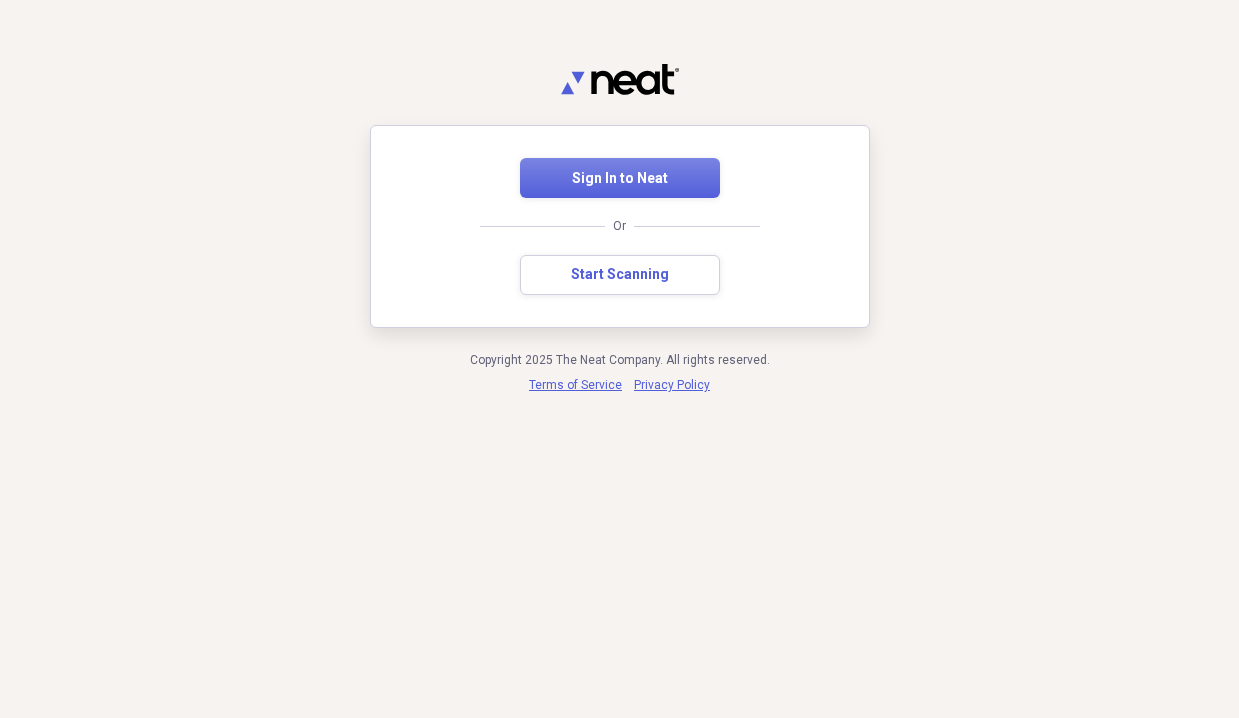 scroll, scrollTop: 0, scrollLeft: 0, axis: both 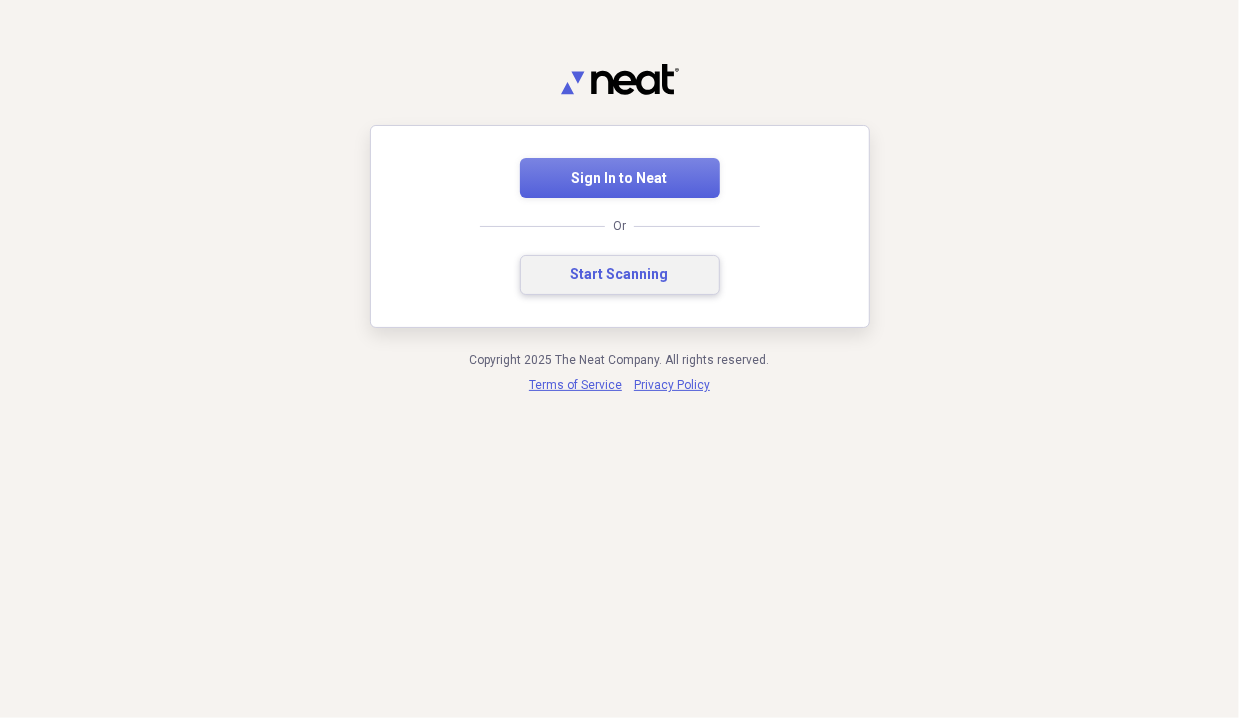 click on "Start Scanning" at bounding box center (620, 275) 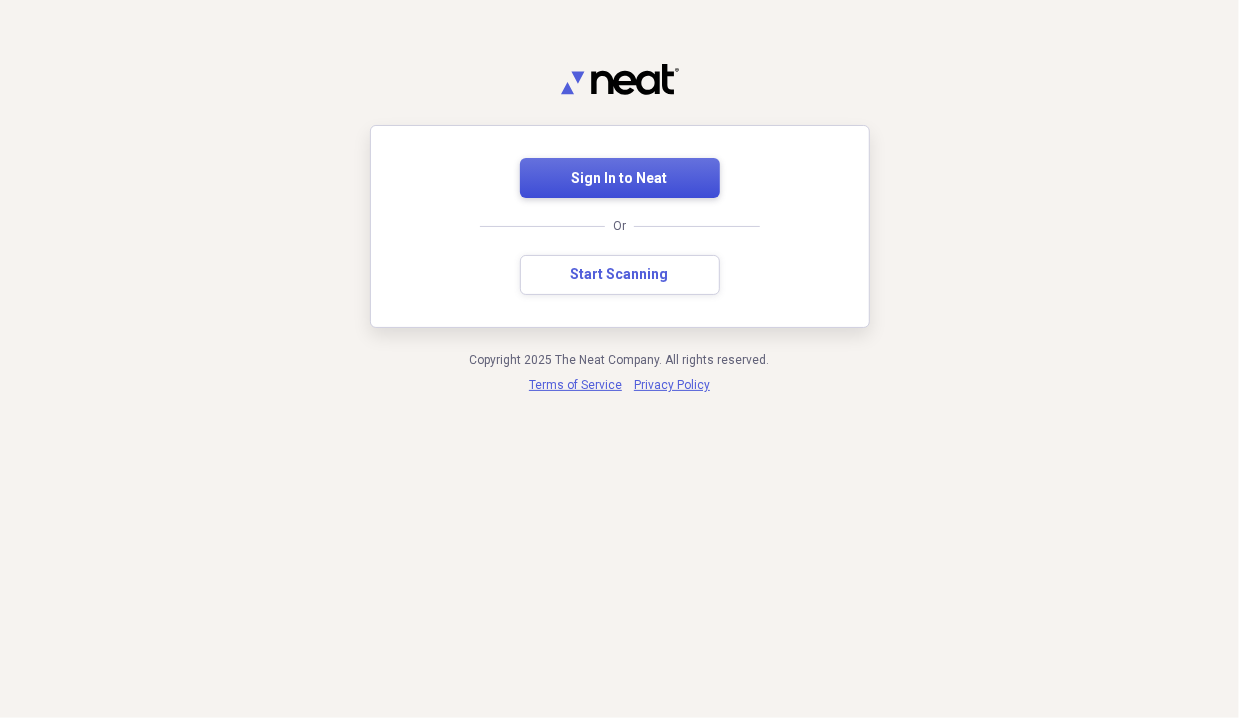 click on "Sign In to Neat" at bounding box center [620, 179] 